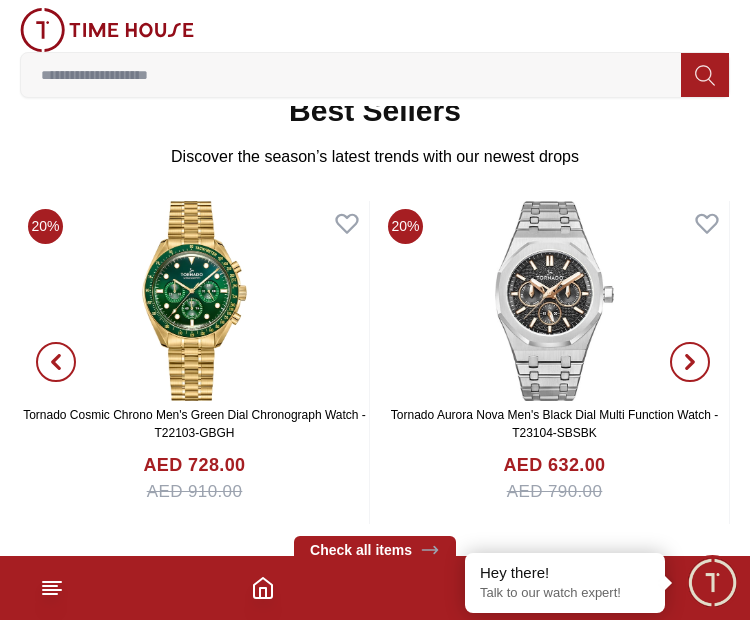 scroll, scrollTop: 1400, scrollLeft: 0, axis: vertical 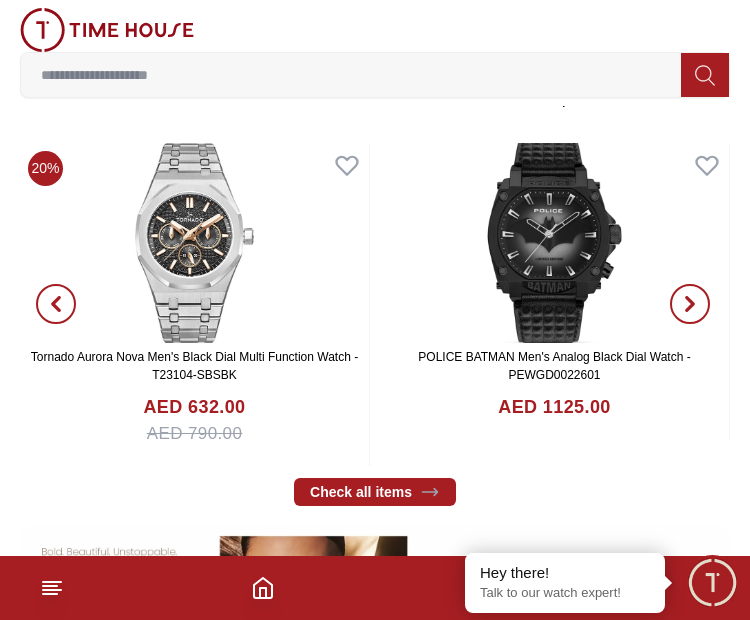 click 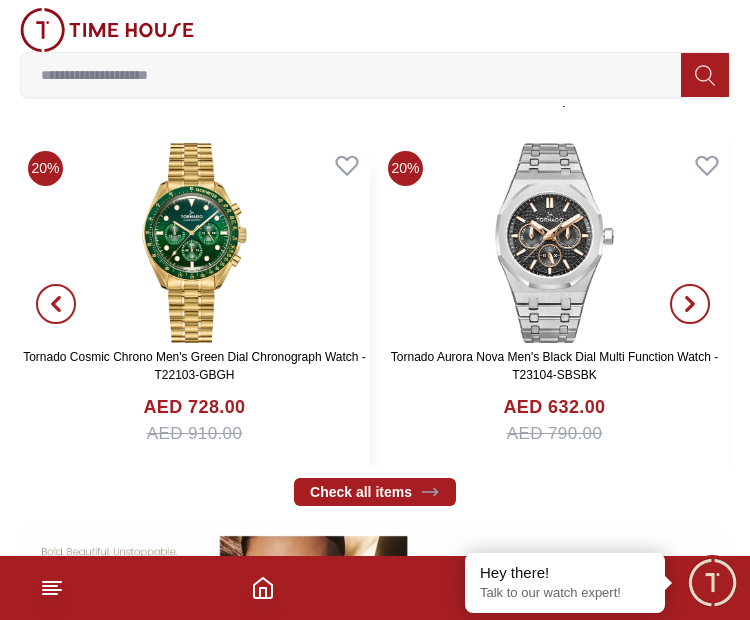 click at bounding box center (194, 243) 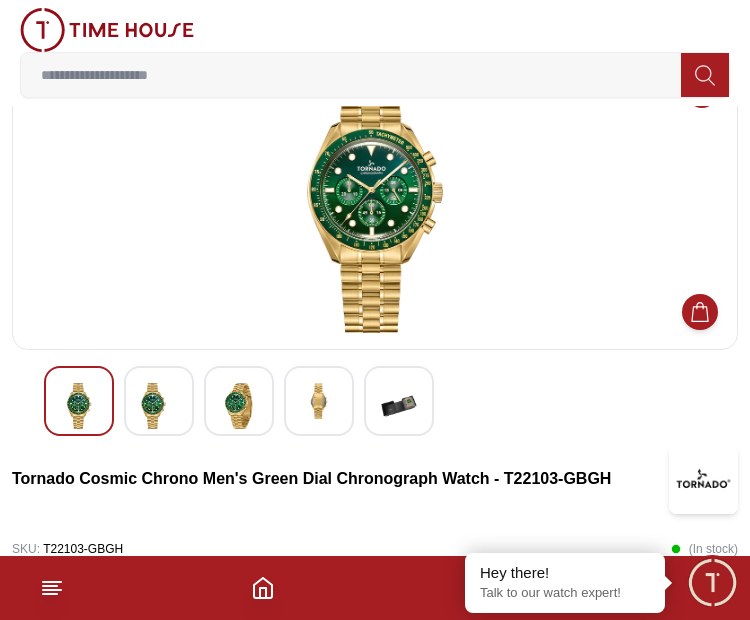 scroll, scrollTop: 100, scrollLeft: 0, axis: vertical 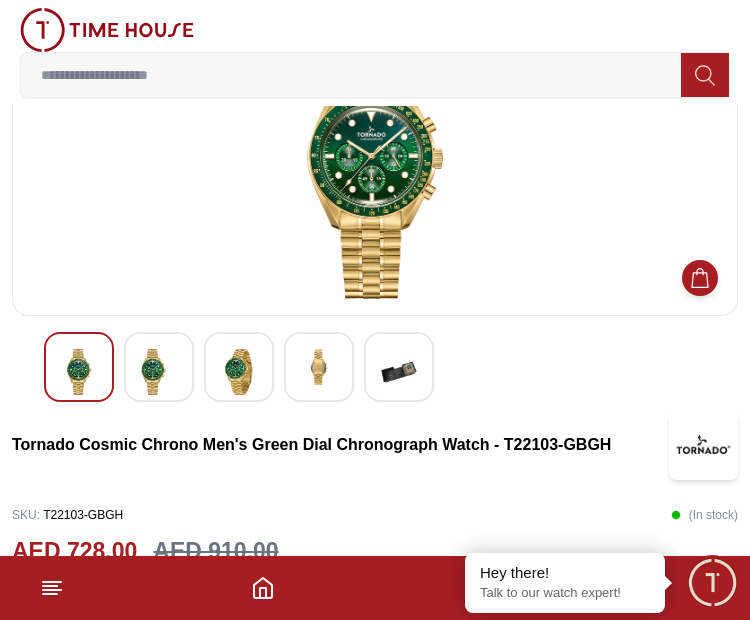 click at bounding box center [159, 367] 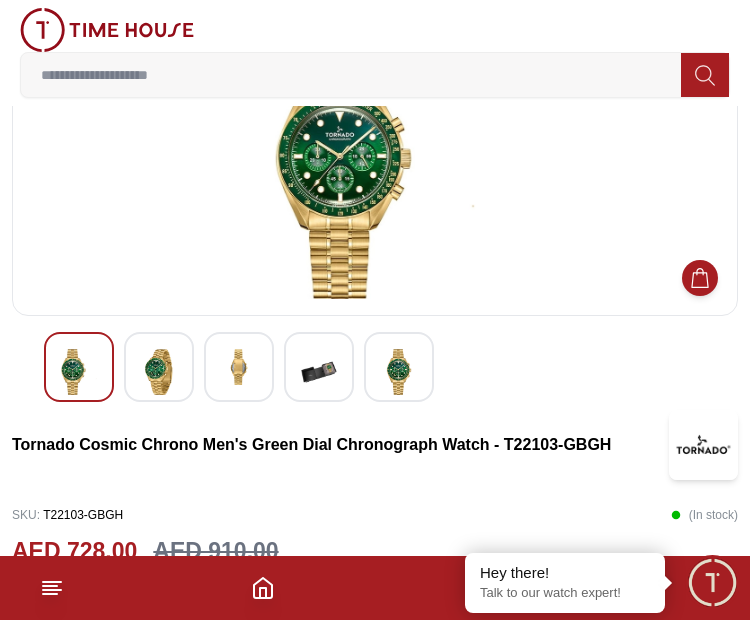 click at bounding box center [239, 367] 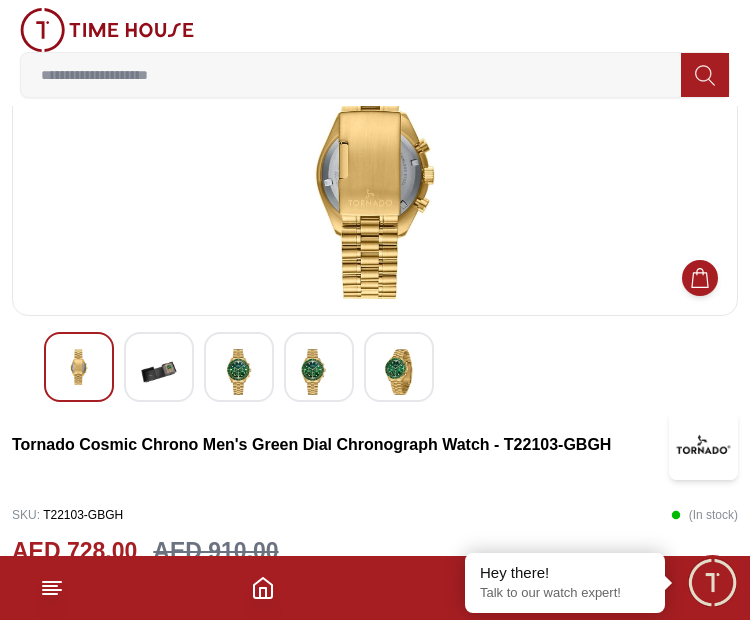 click at bounding box center (239, 367) 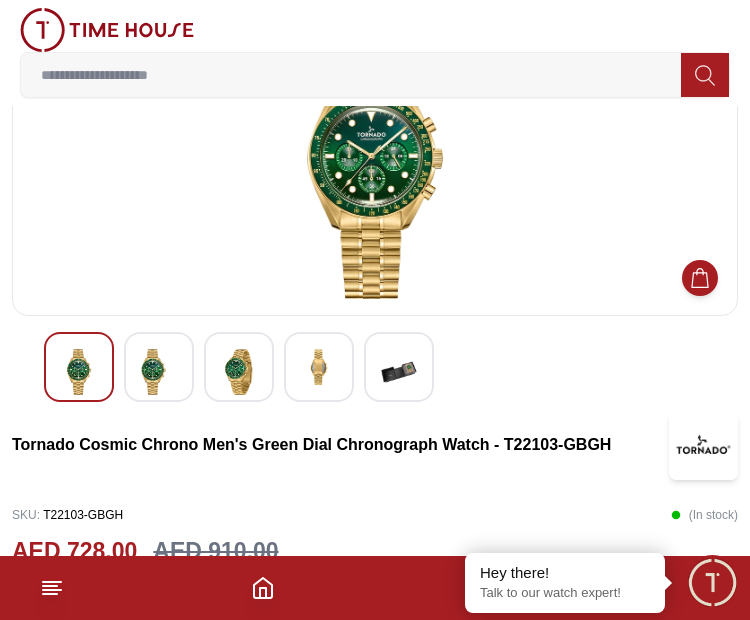 click at bounding box center [399, 367] 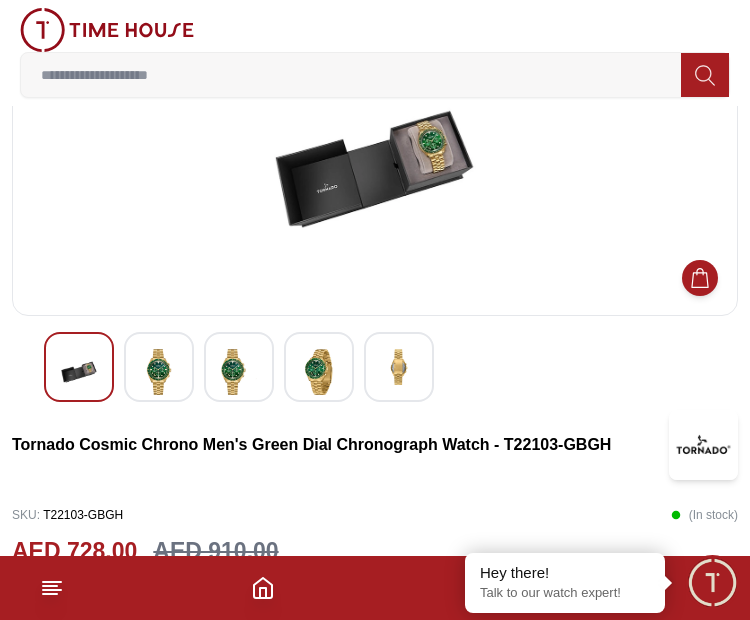 click at bounding box center (399, 367) 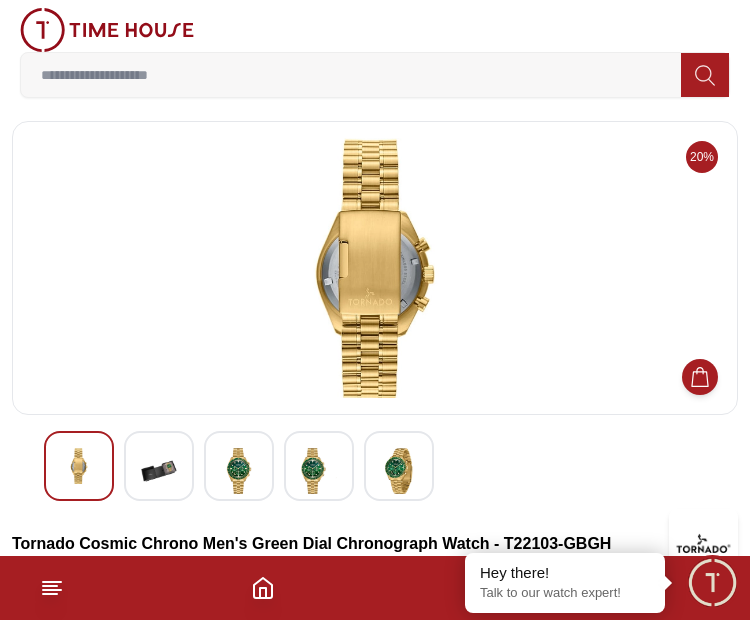 scroll, scrollTop: 0, scrollLeft: 0, axis: both 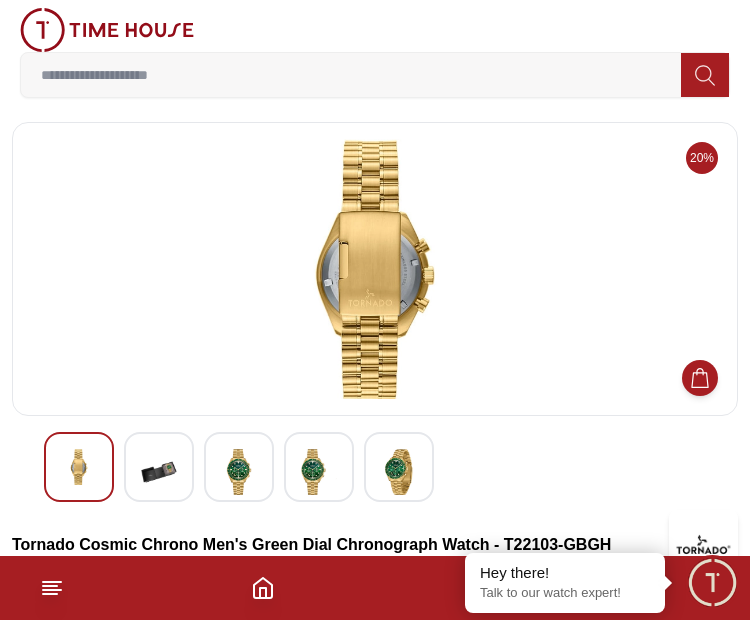 click at bounding box center [319, 467] 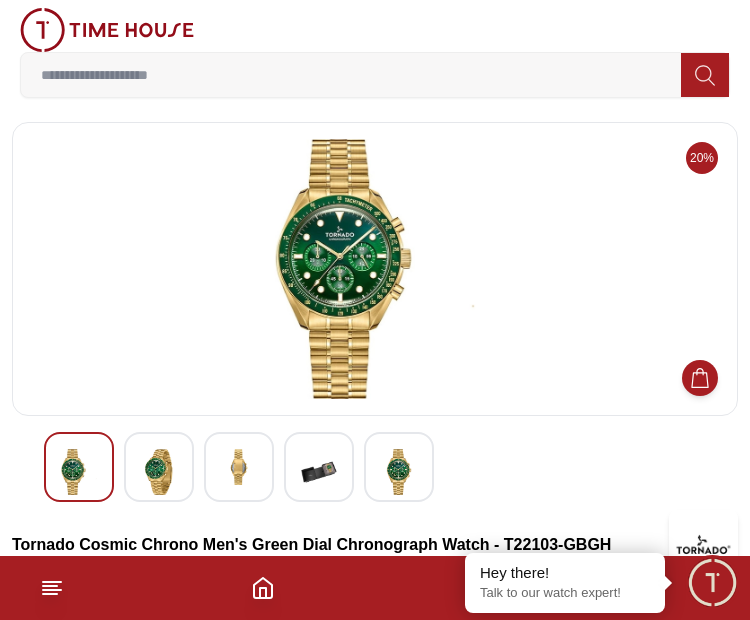 click at bounding box center (239, 467) 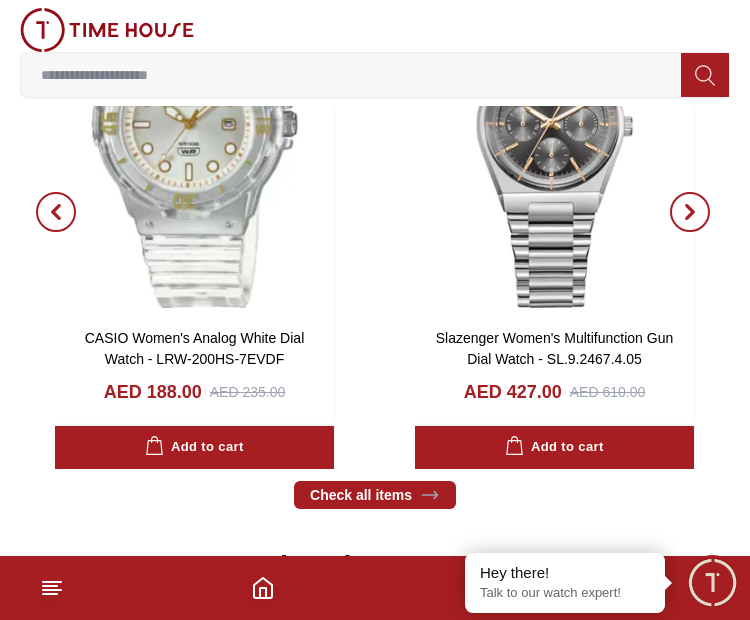scroll, scrollTop: 2200, scrollLeft: 0, axis: vertical 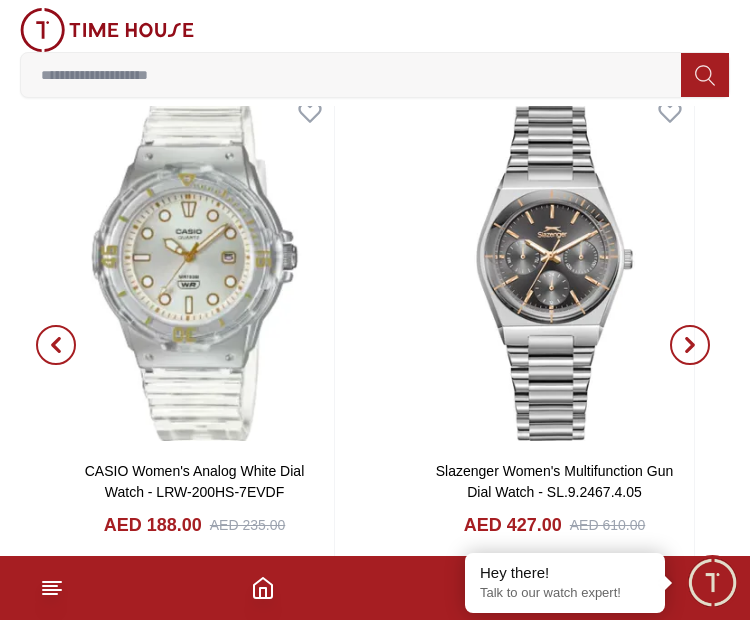 click 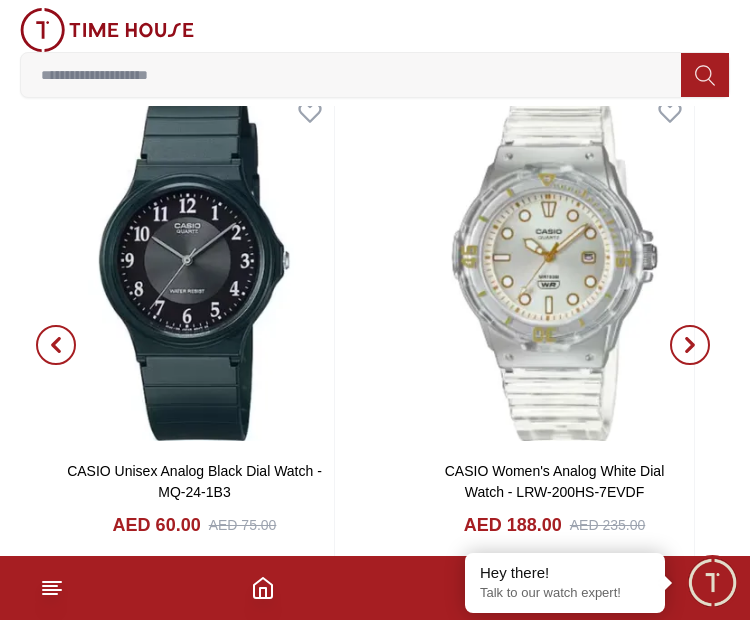 click 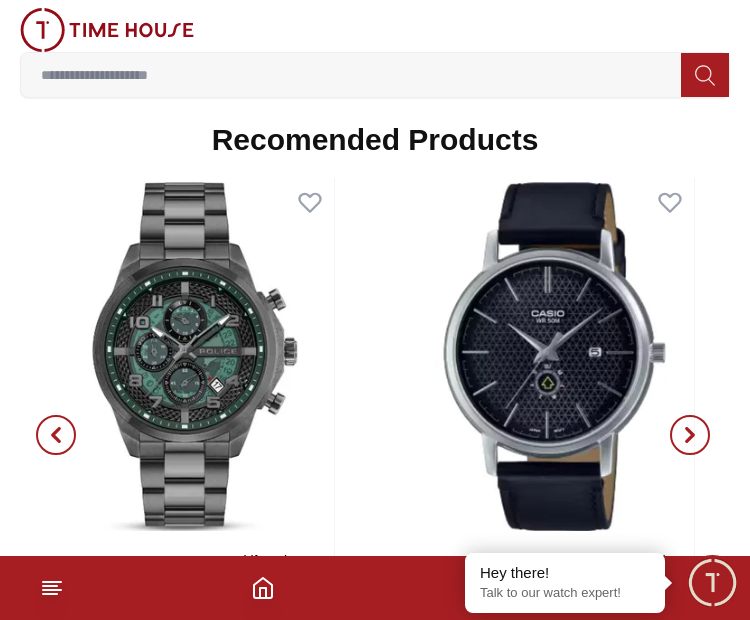 scroll, scrollTop: 3500, scrollLeft: 0, axis: vertical 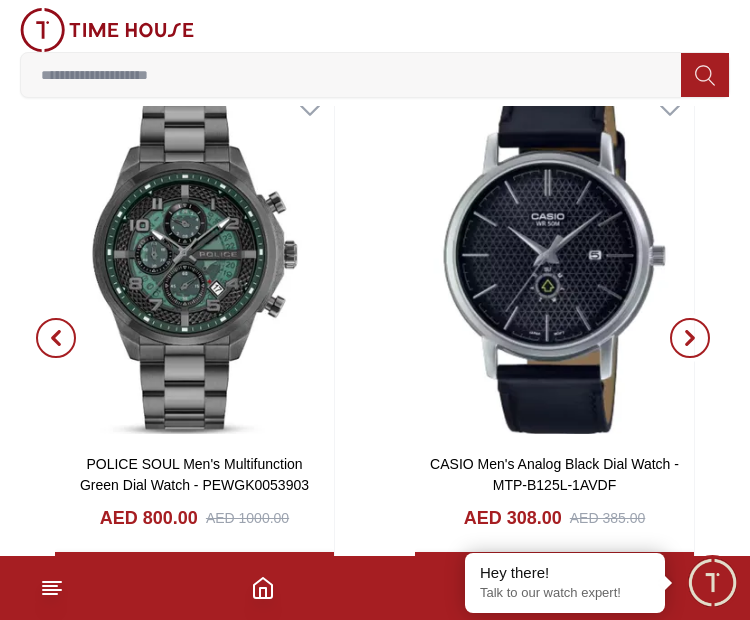 click at bounding box center (690, 338) 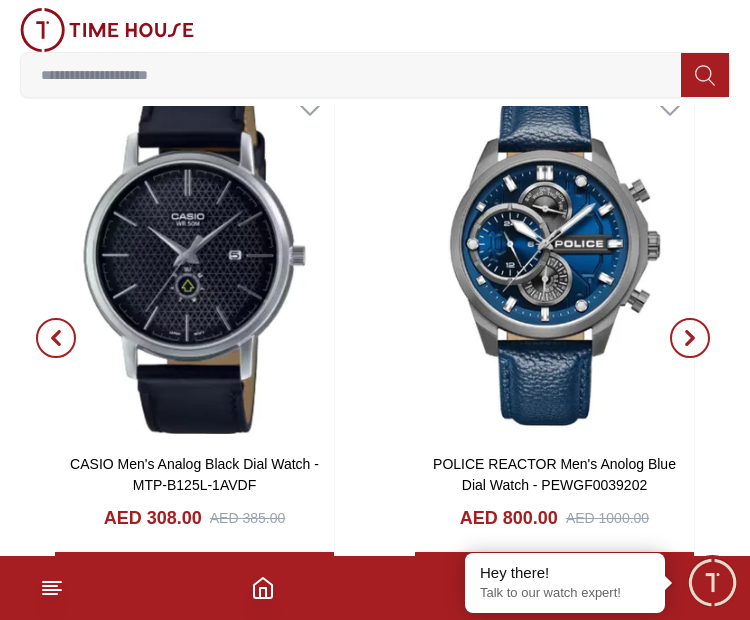 click at bounding box center (690, 338) 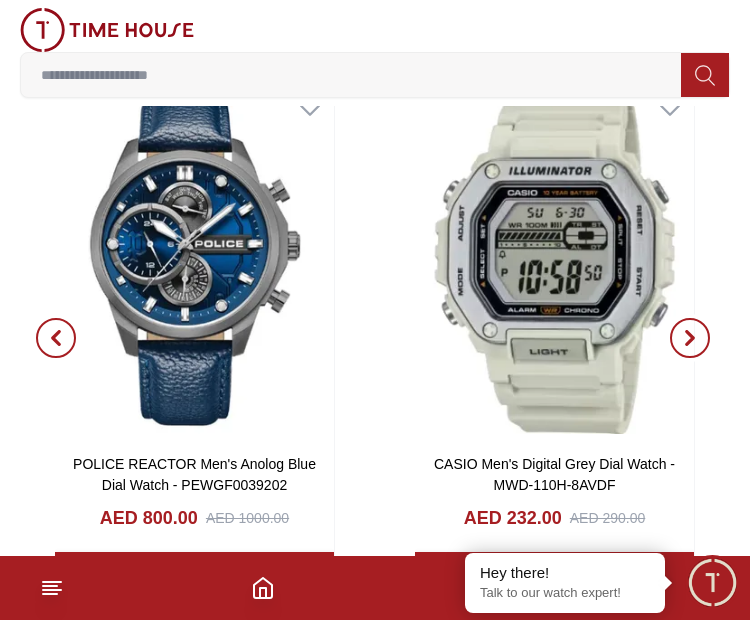 click at bounding box center (690, 338) 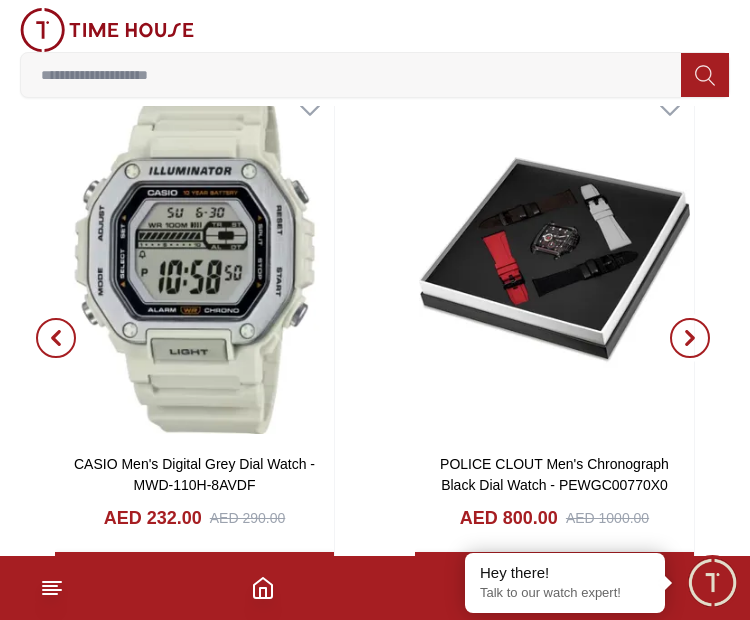 click at bounding box center (690, 338) 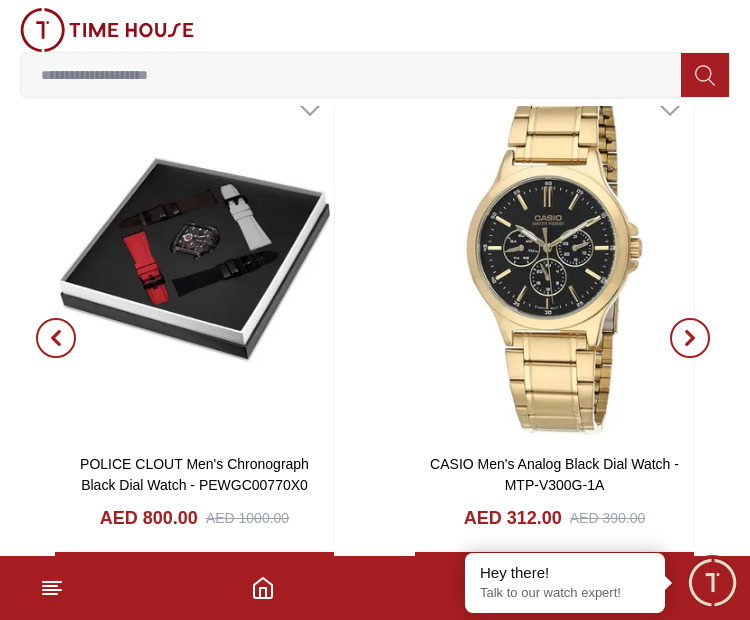 click at bounding box center [690, 338] 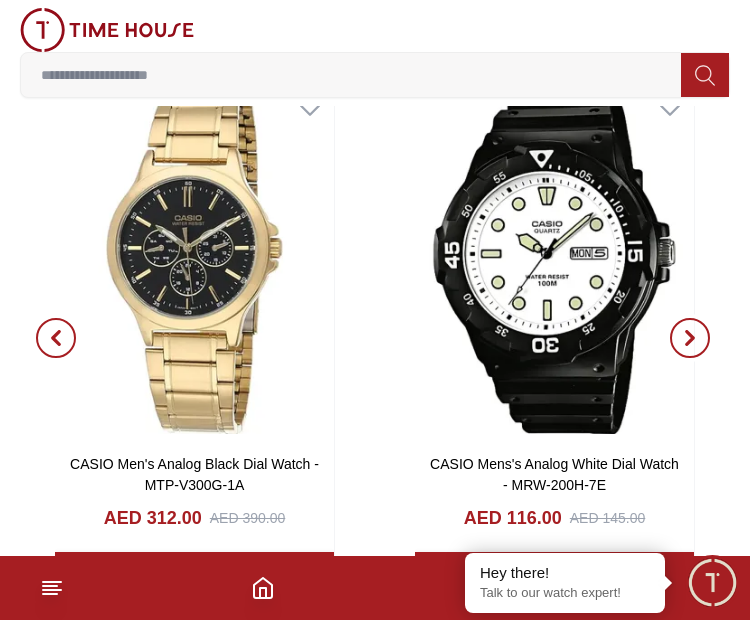 click at bounding box center [690, 338] 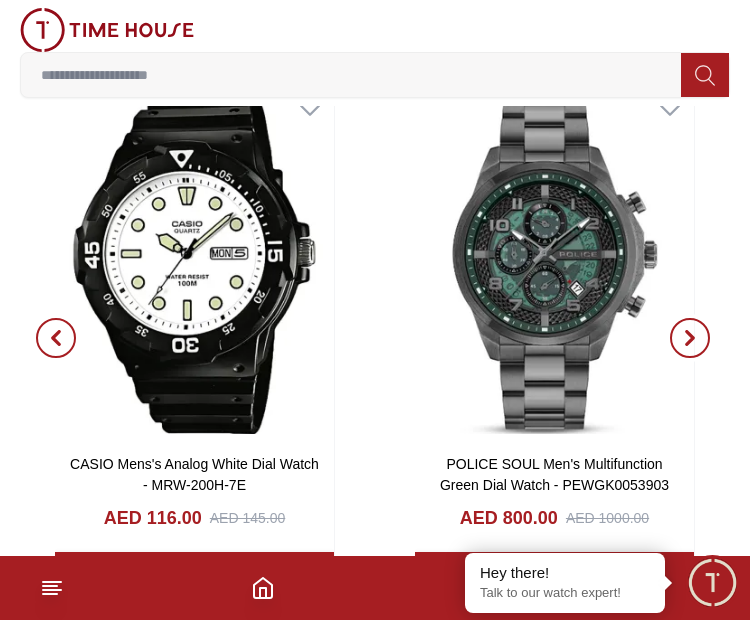 click at bounding box center [690, 338] 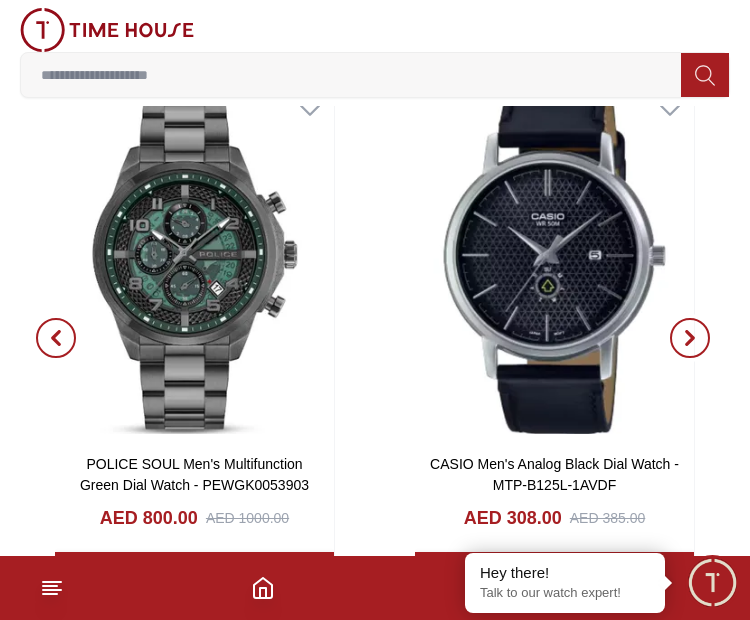 click at bounding box center (690, 338) 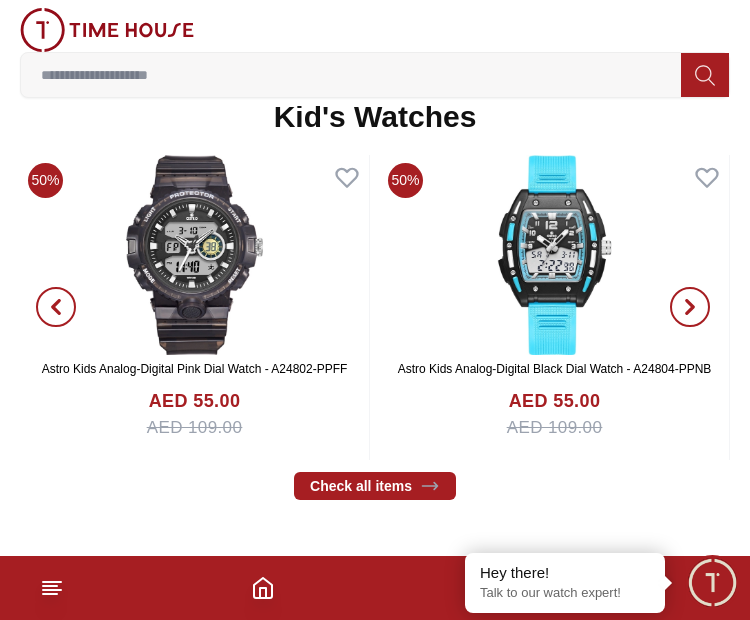 scroll, scrollTop: 4600, scrollLeft: 0, axis: vertical 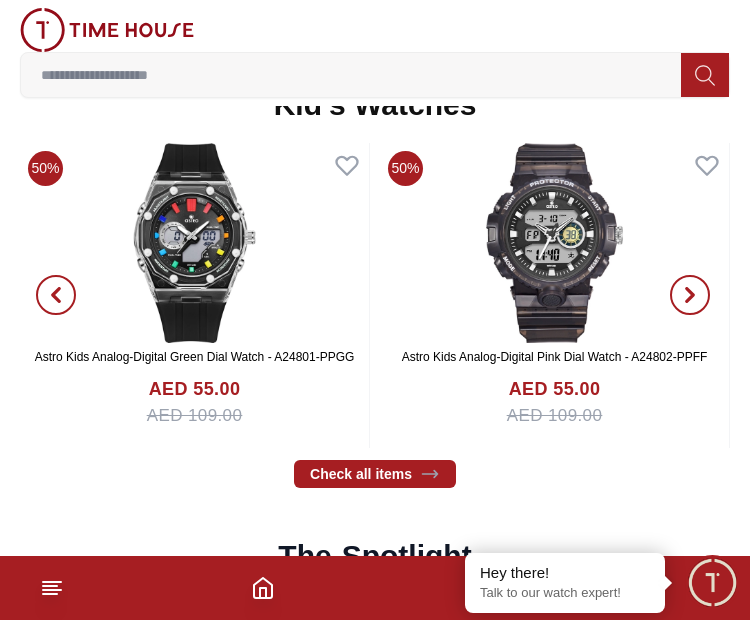 click 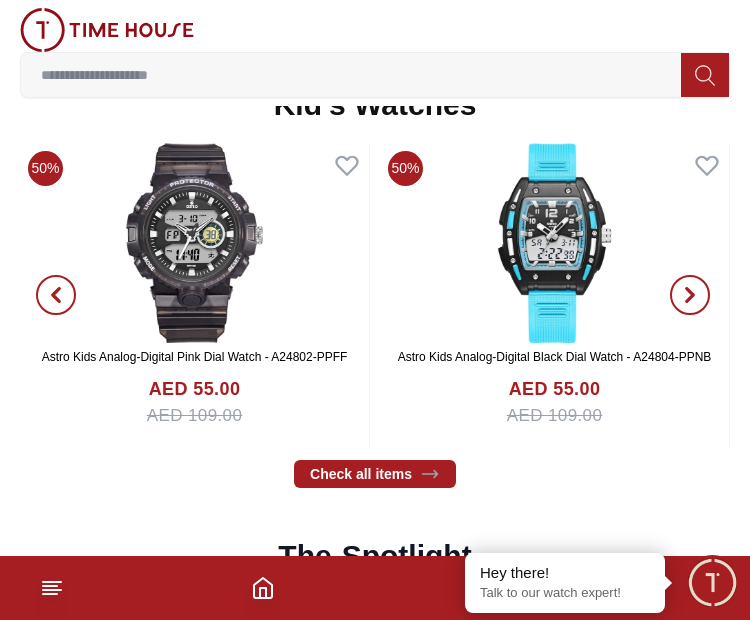 click 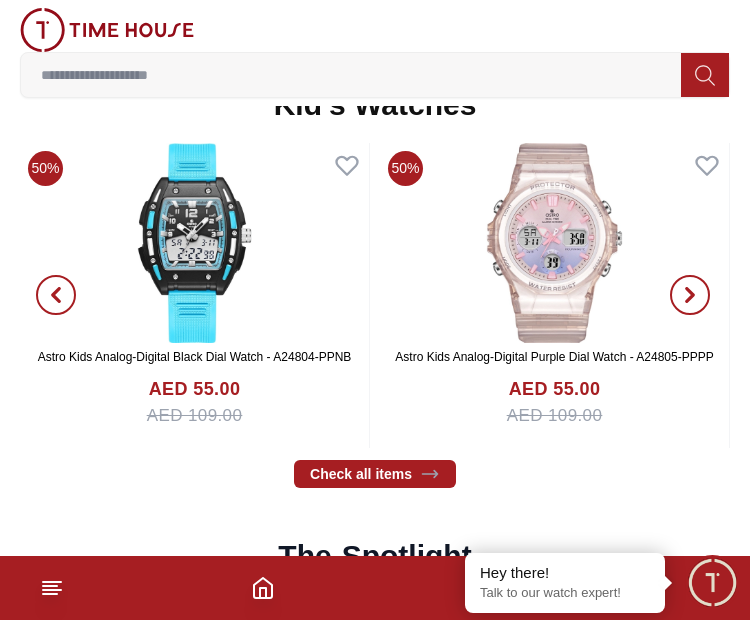 click 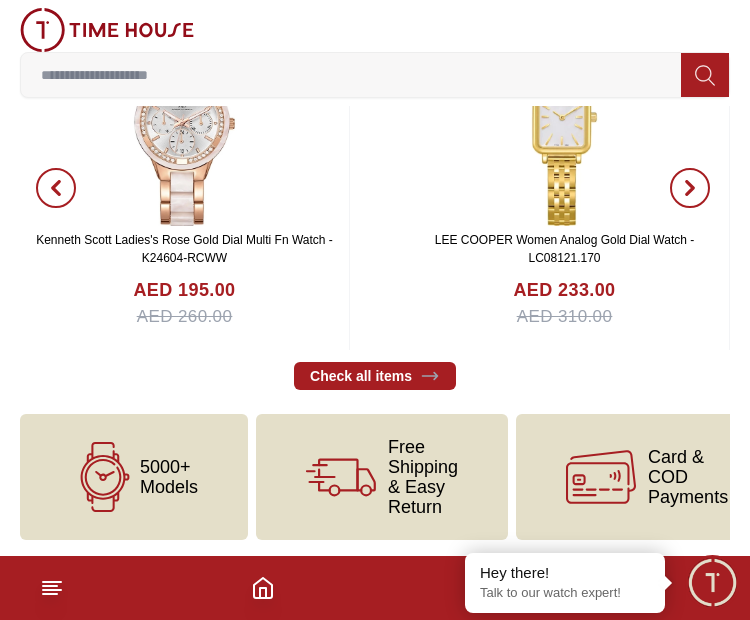 scroll, scrollTop: 7212, scrollLeft: 0, axis: vertical 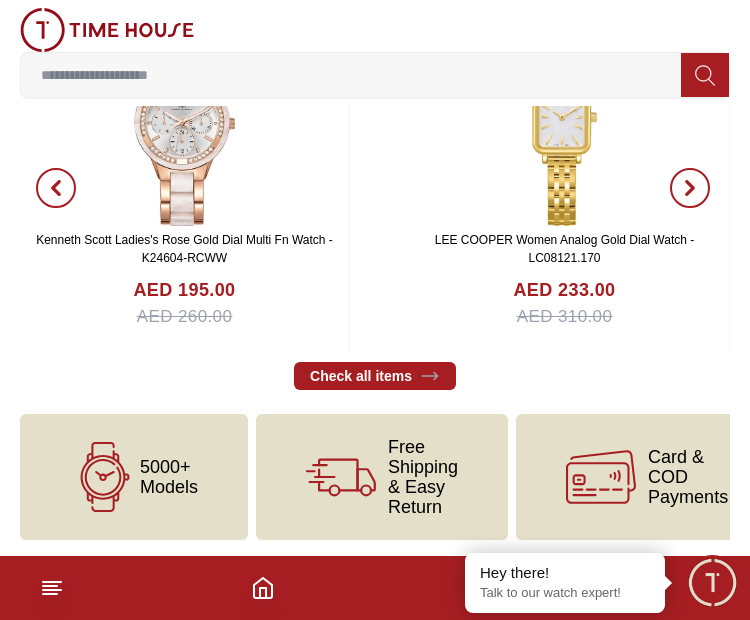 click 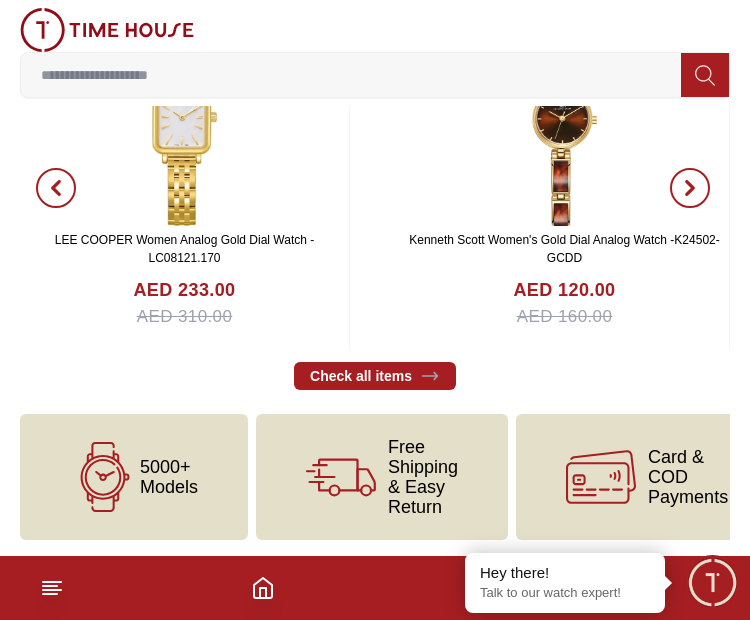 click 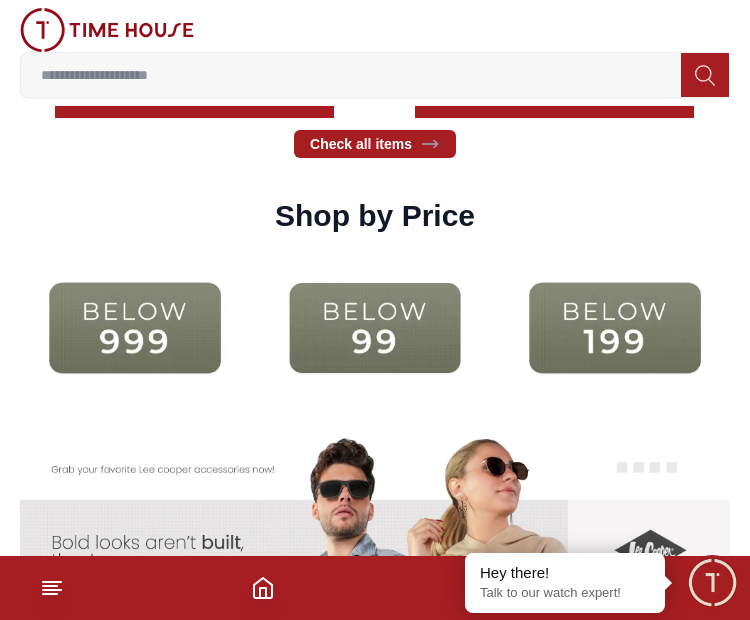 scroll, scrollTop: 4012, scrollLeft: 0, axis: vertical 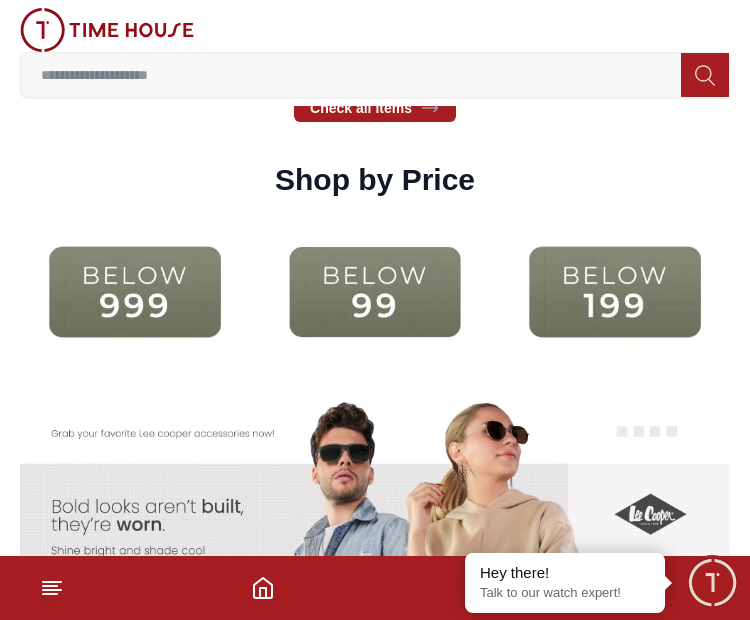 click at bounding box center (135, 292) 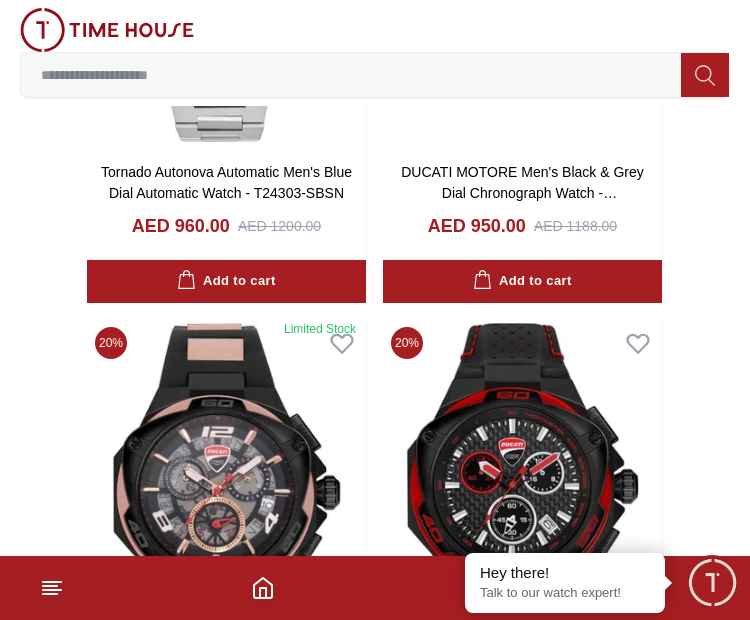 scroll, scrollTop: 4900, scrollLeft: 0, axis: vertical 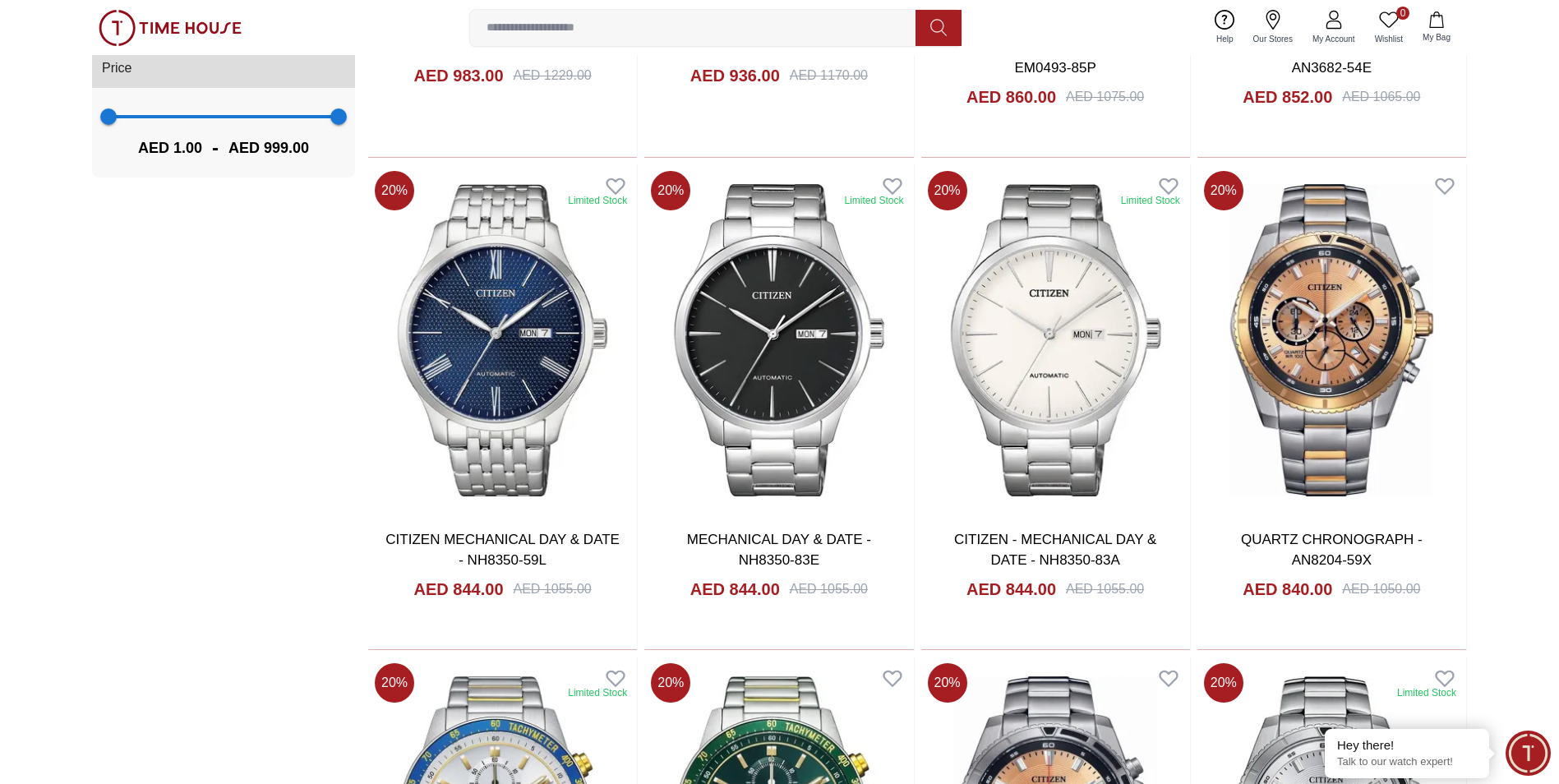 click at bounding box center (699, 28) 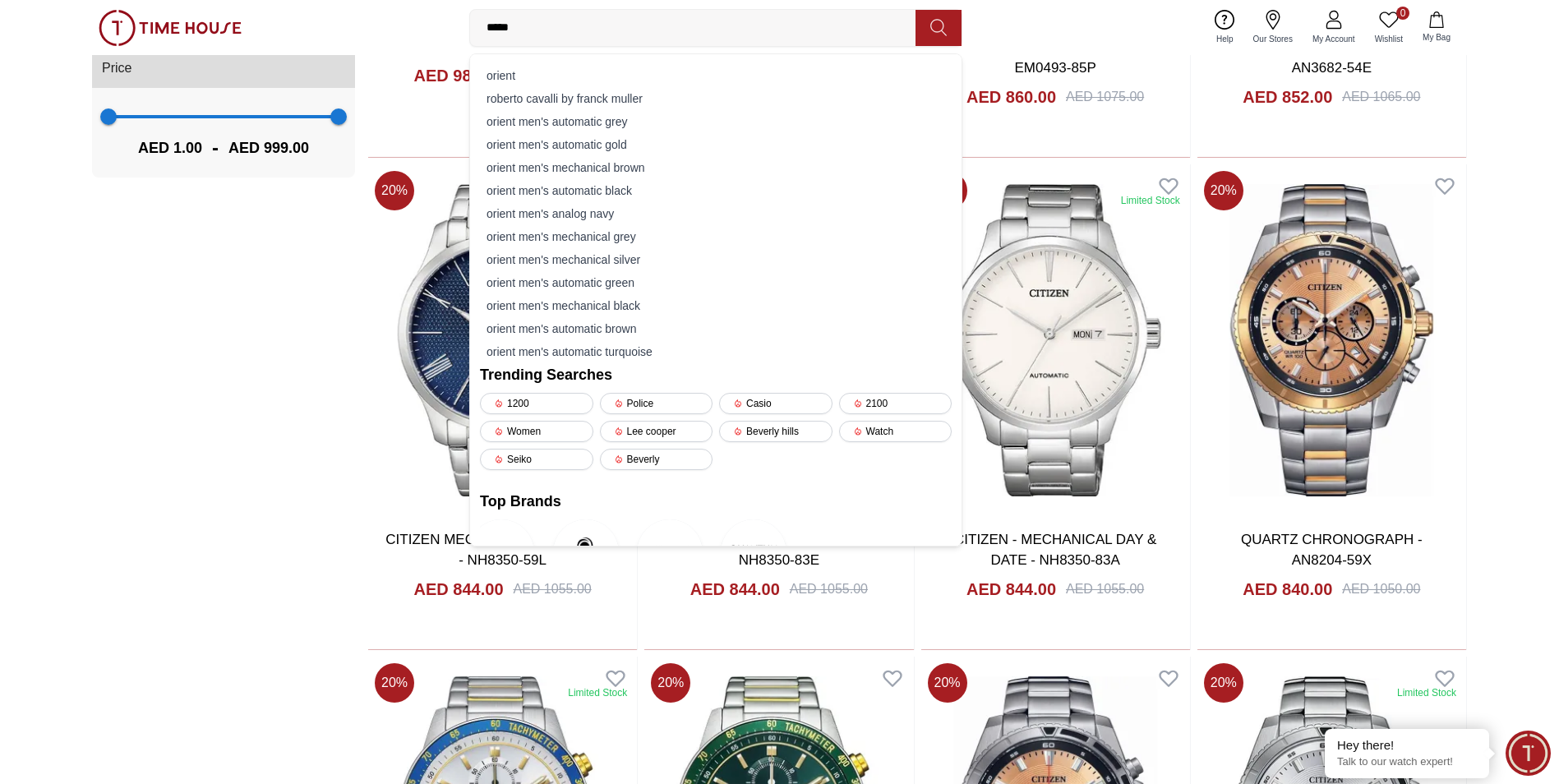 type on "******" 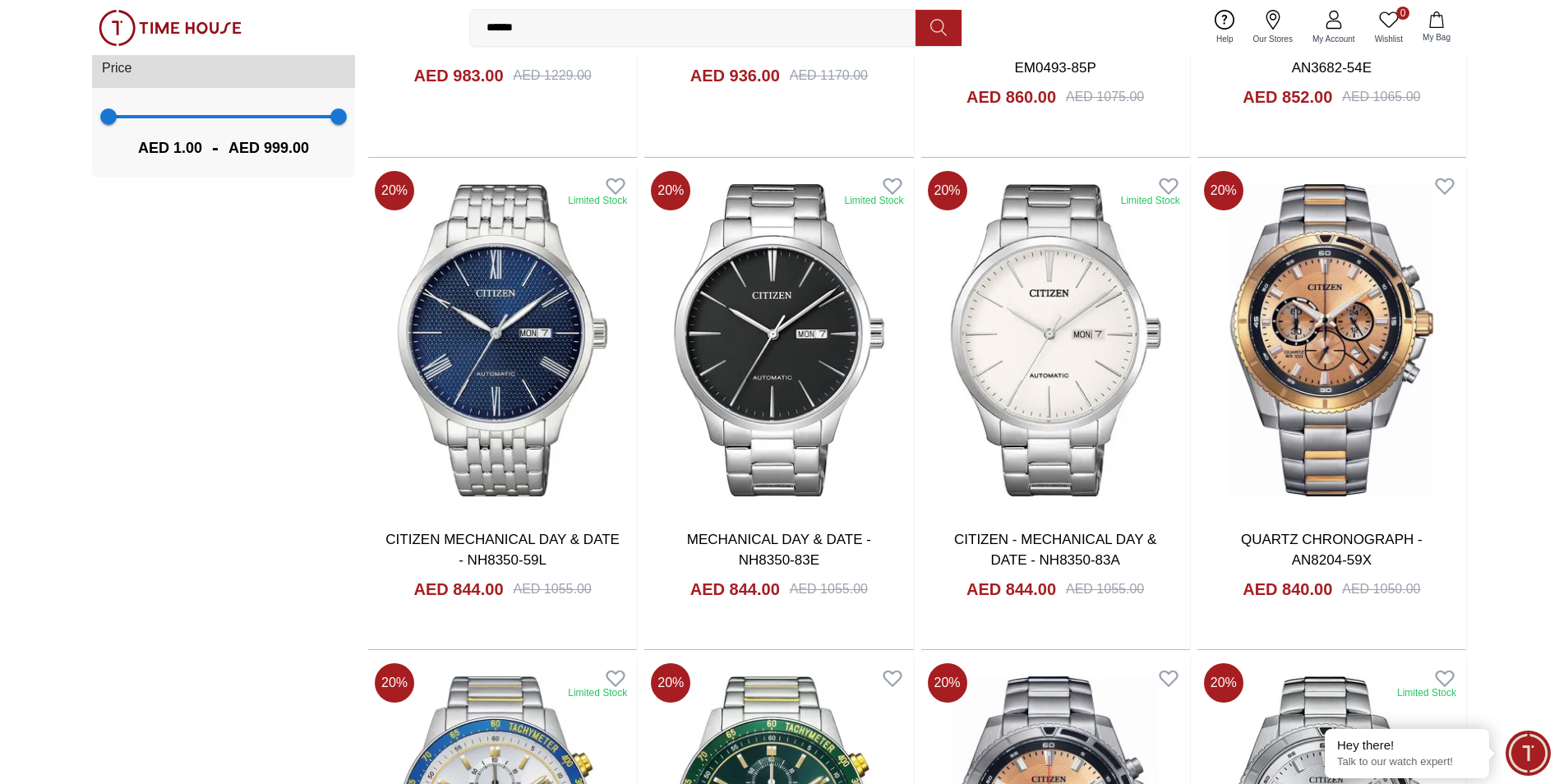 scroll, scrollTop: 0, scrollLeft: 0, axis: both 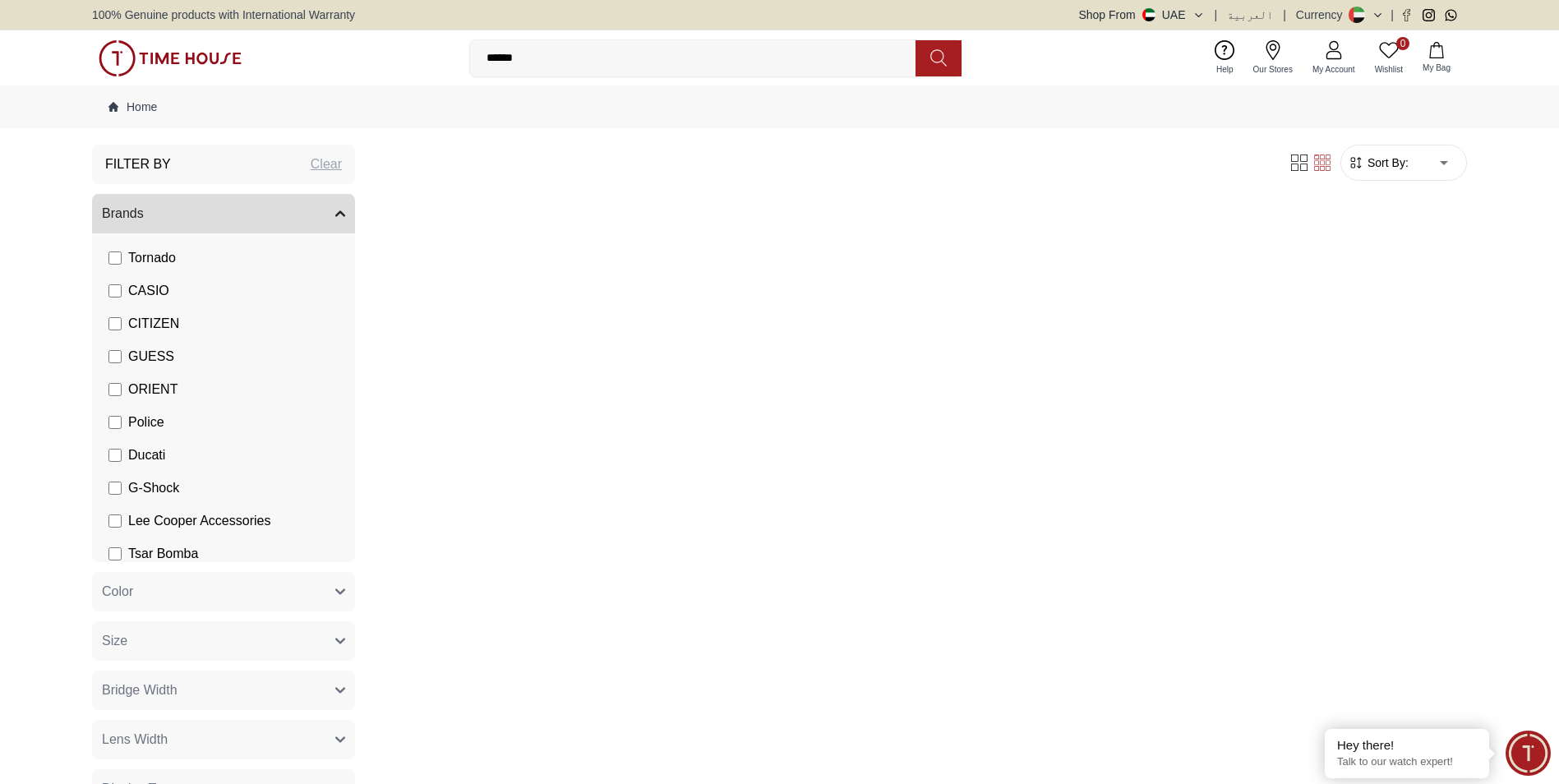 click on "GUESS" at bounding box center (151, 357) 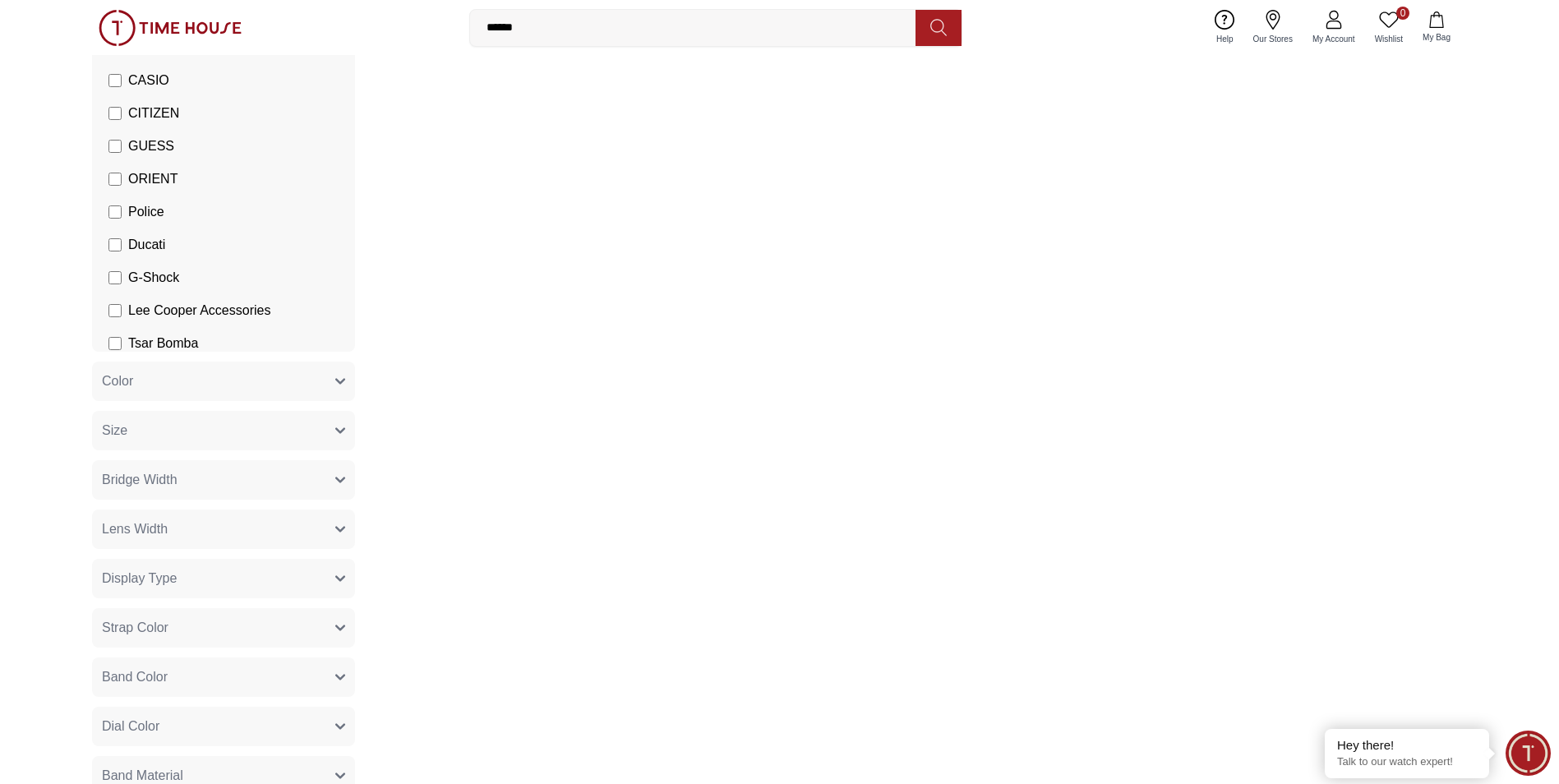 scroll, scrollTop: 247, scrollLeft: 0, axis: vertical 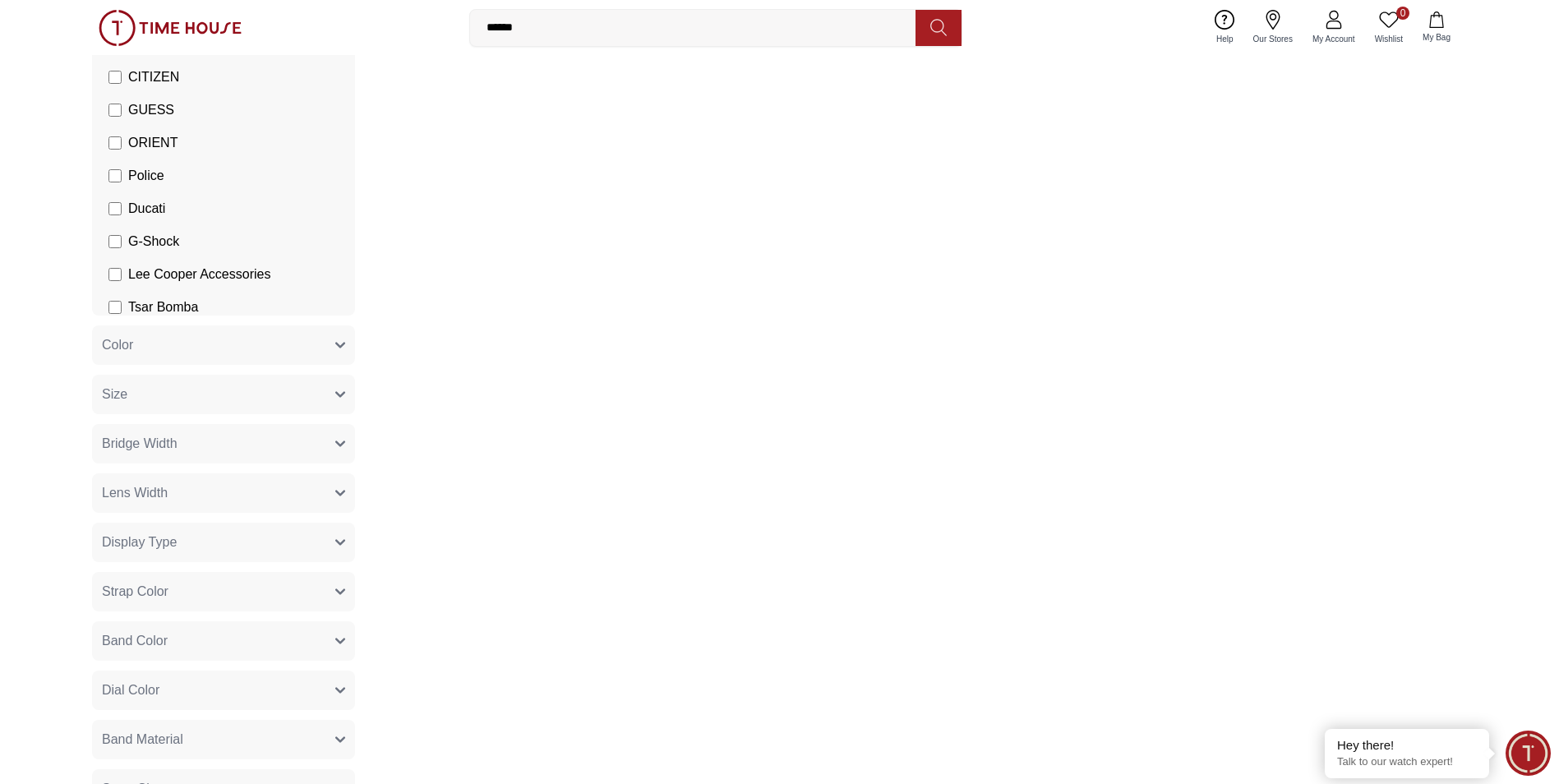 click on "Size" at bounding box center [224, 394] 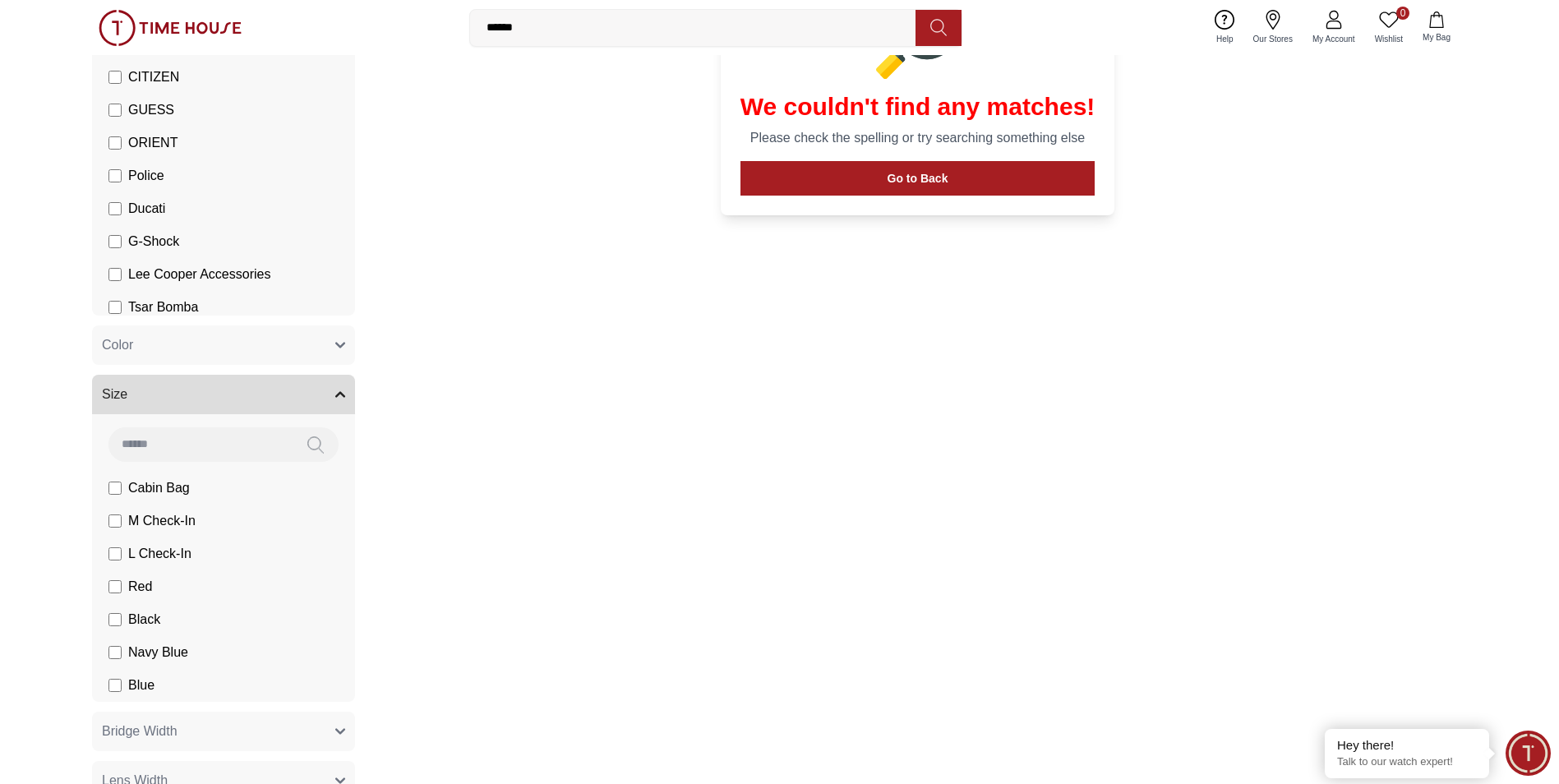 click on "Filter Sort By: ****** We couldn't find any matches! Please check the spelling or try searching something else Go to Back" at bounding box center (917, 821) 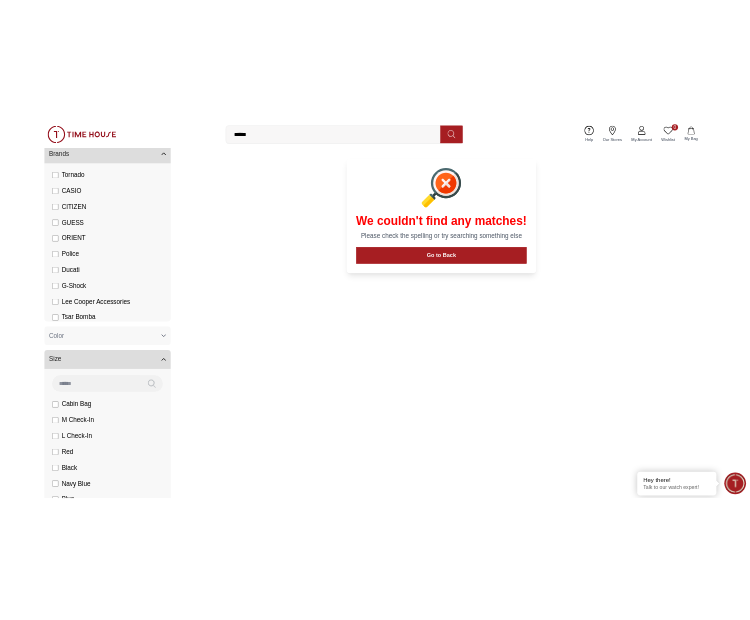 scroll, scrollTop: 0, scrollLeft: 0, axis: both 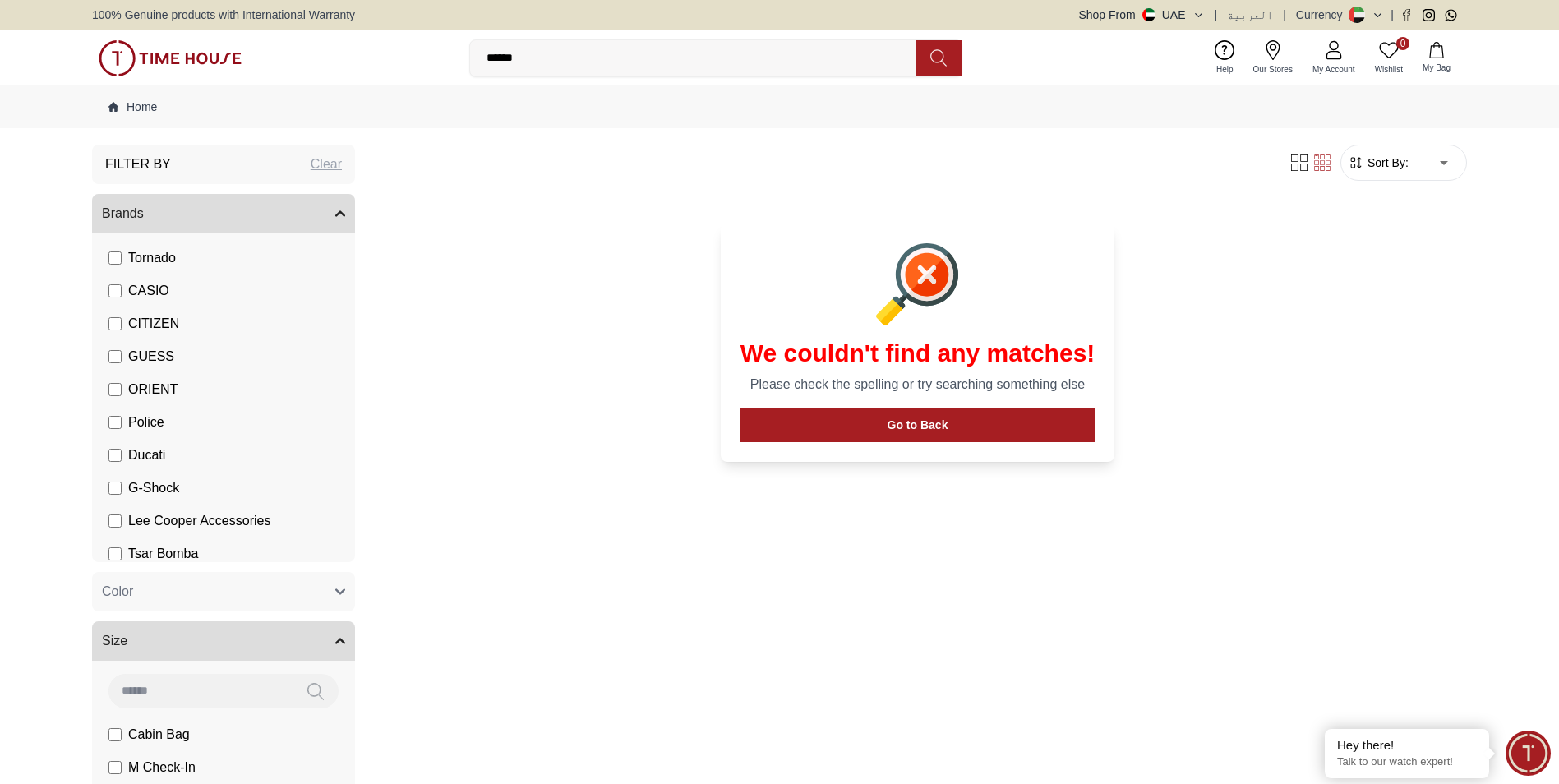 click at bounding box center (170, 58) 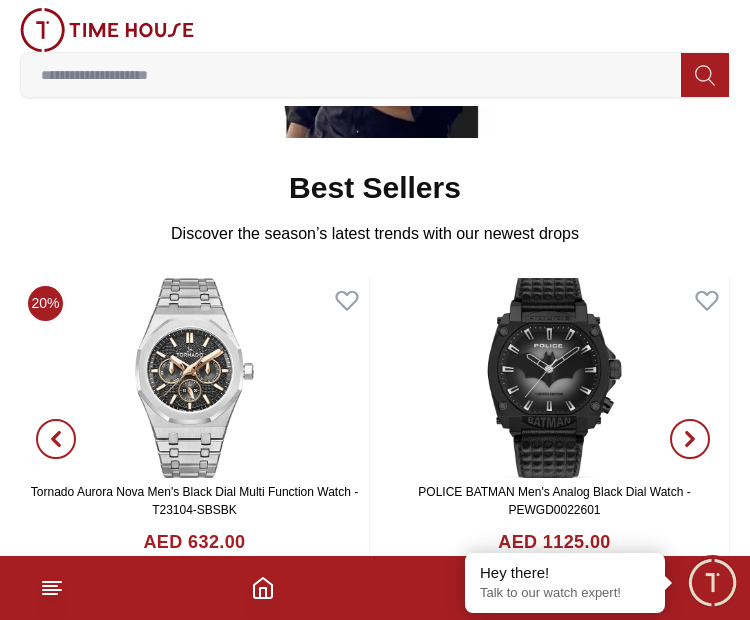 scroll, scrollTop: 1300, scrollLeft: 0, axis: vertical 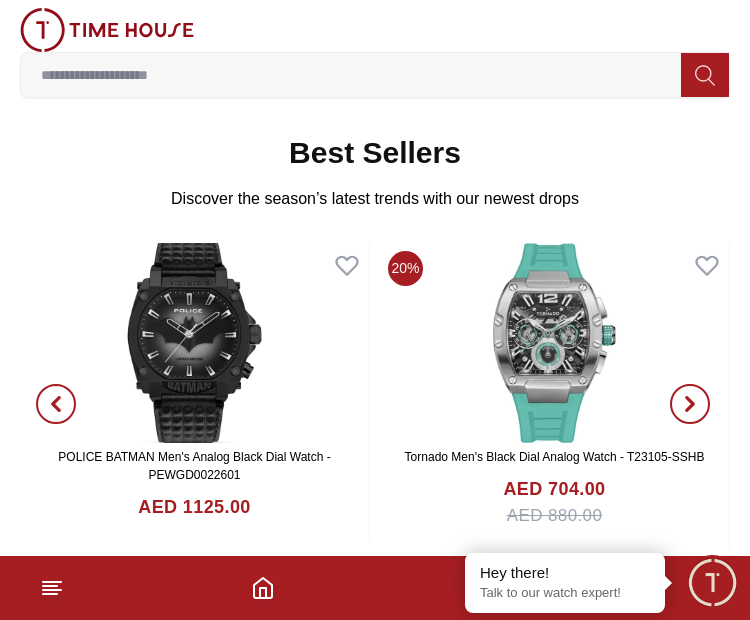 click at bounding box center [690, 404] 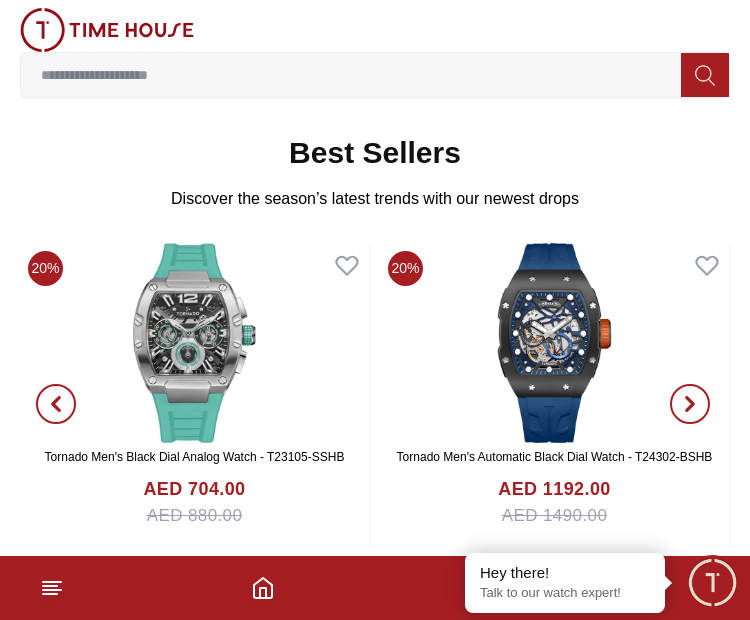 click at bounding box center (690, 404) 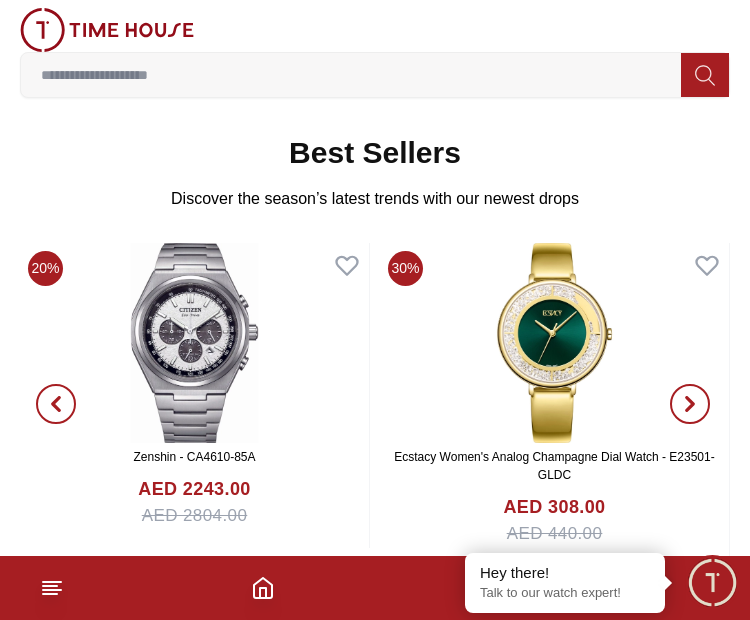 click 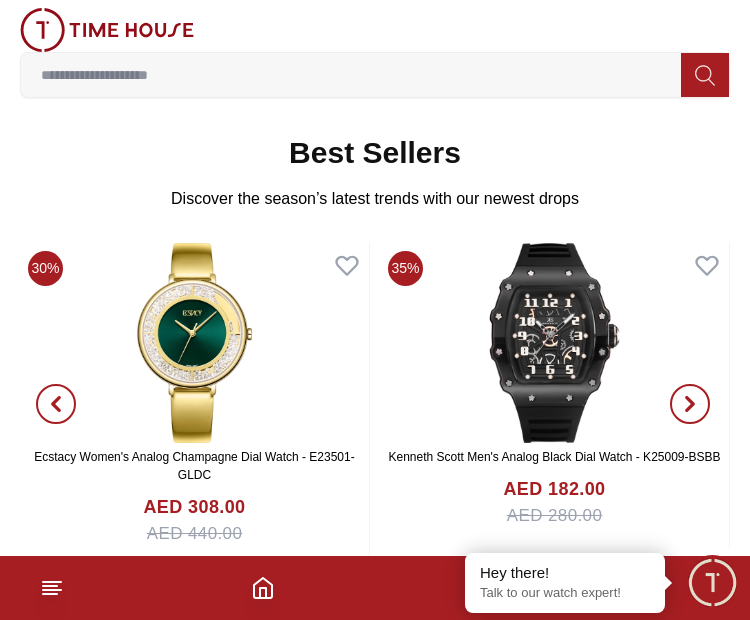 click 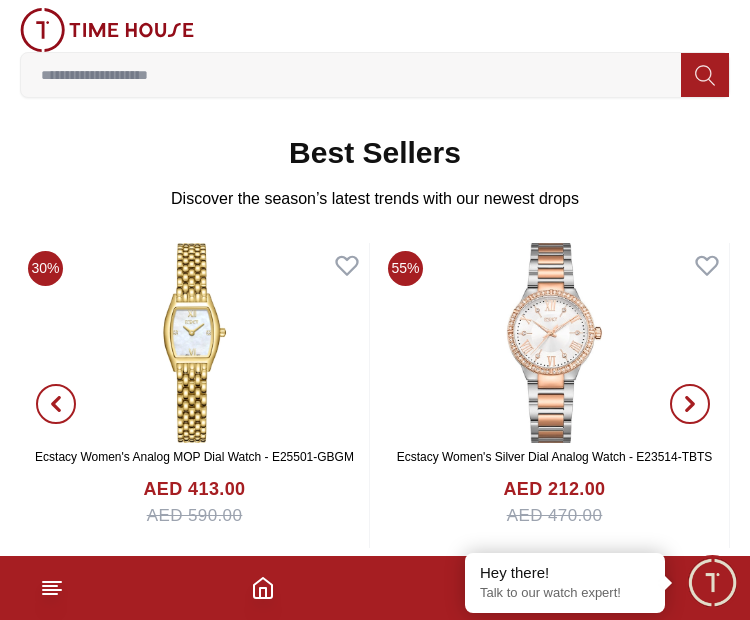 click 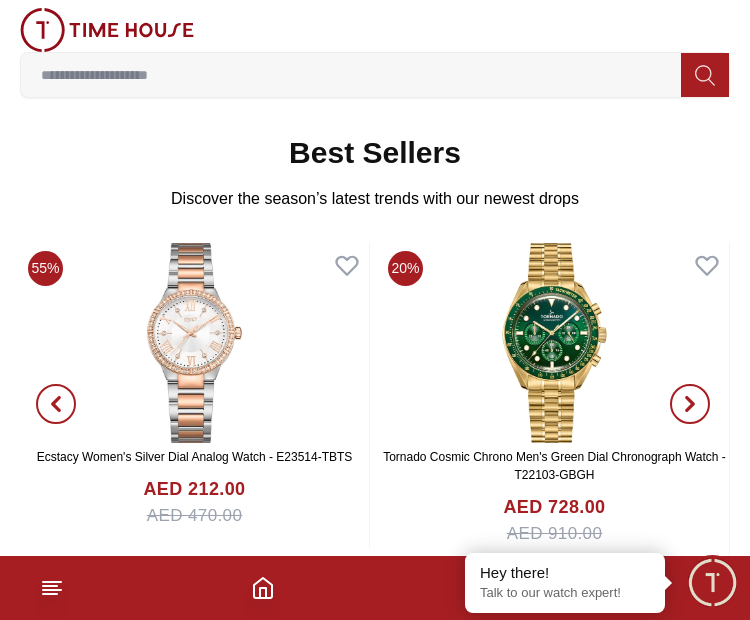 click 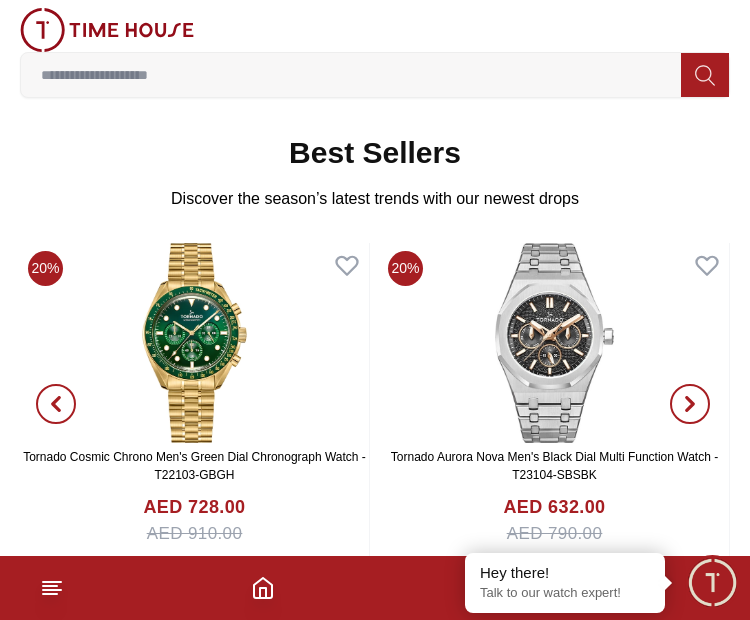 click 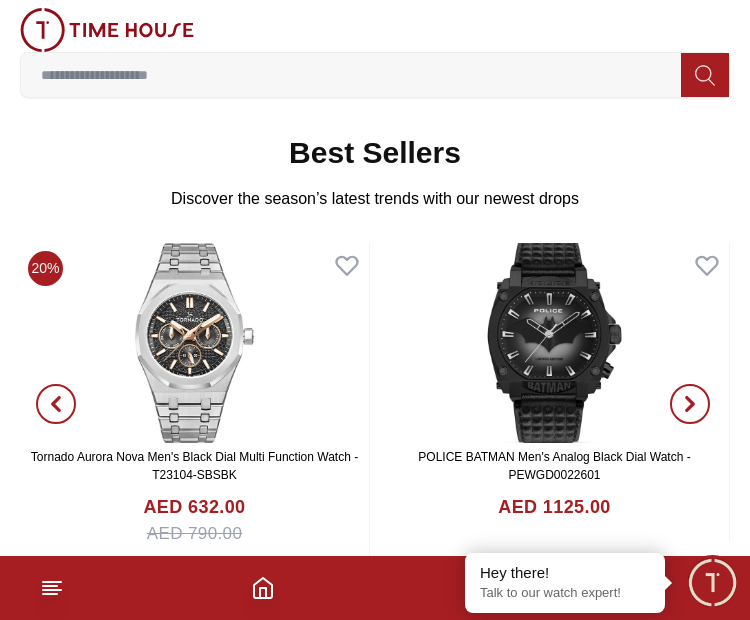 click 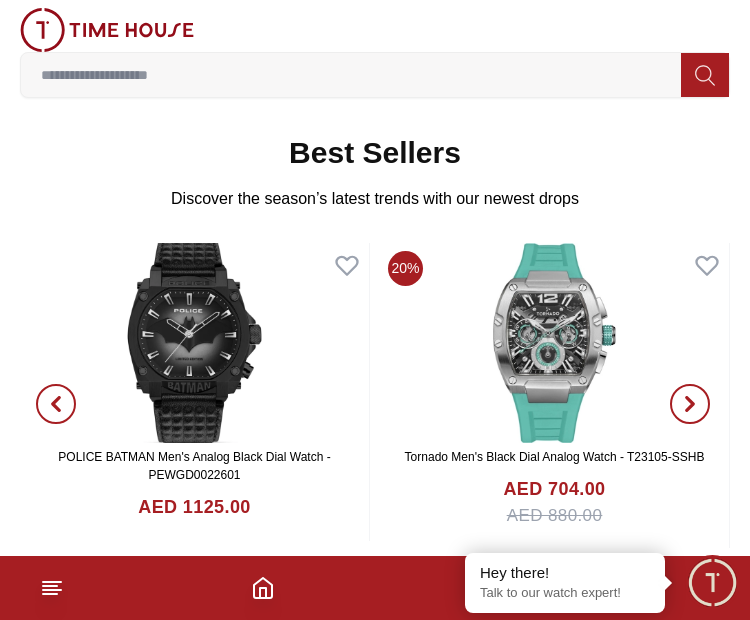 click 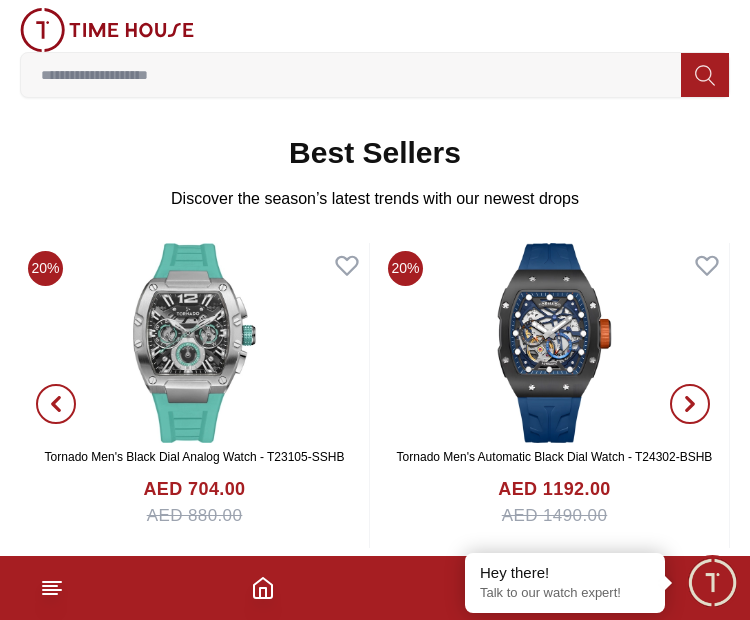 click 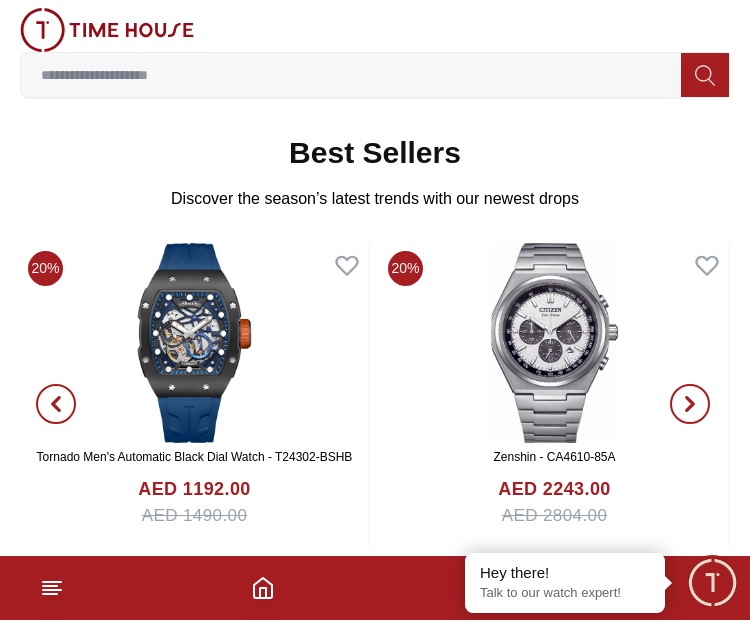 click 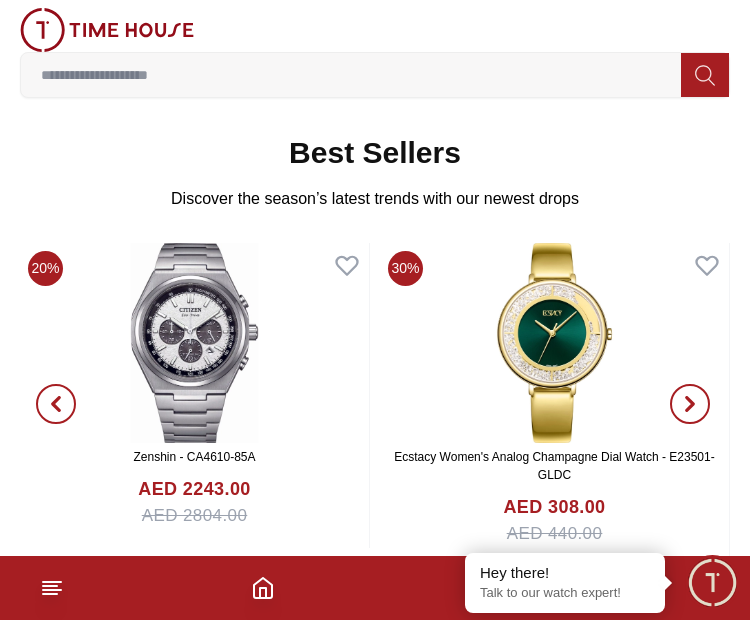 click 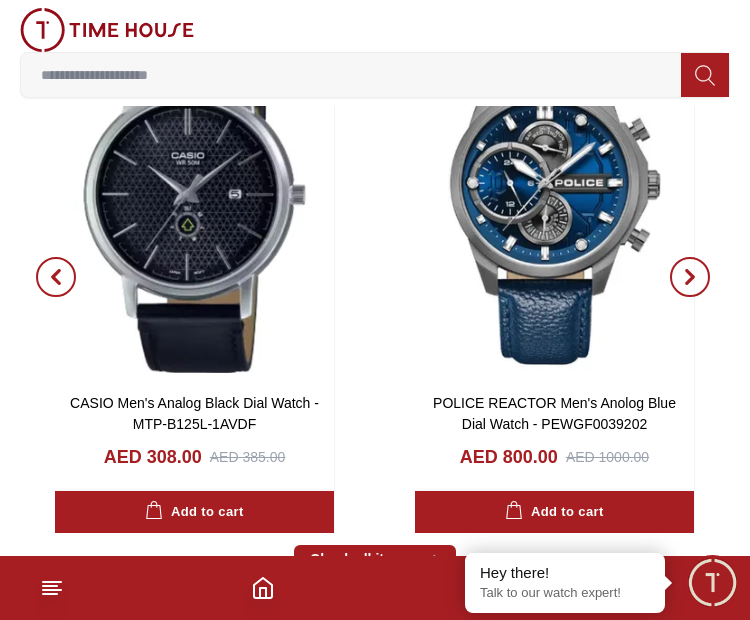 scroll, scrollTop: 3800, scrollLeft: 0, axis: vertical 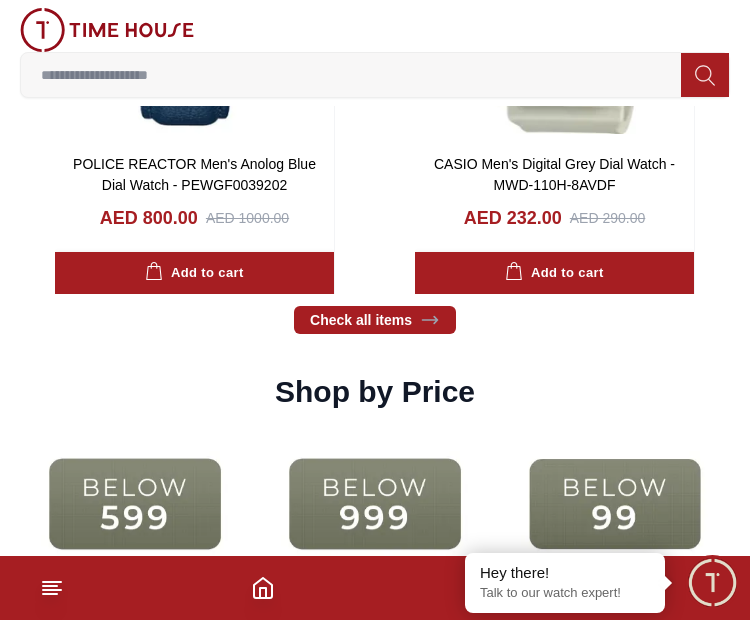 click at bounding box center (615, 504) 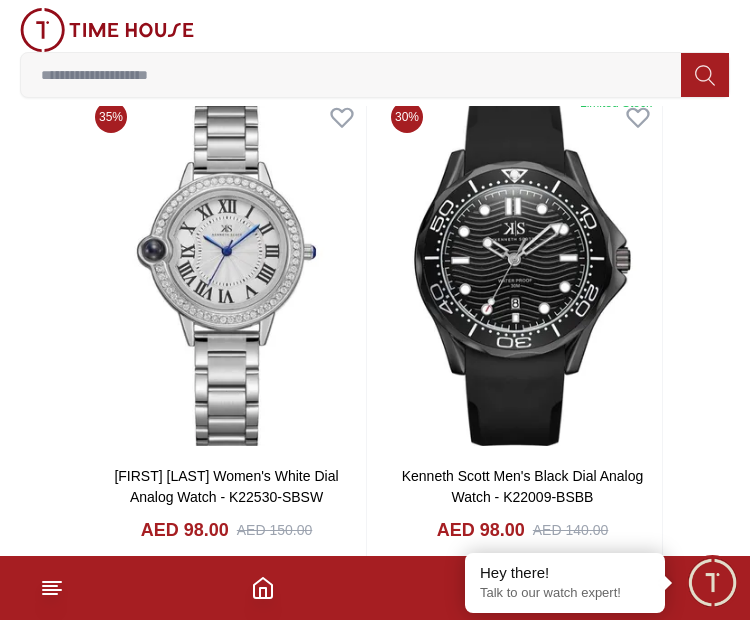 scroll, scrollTop: 1700, scrollLeft: 0, axis: vertical 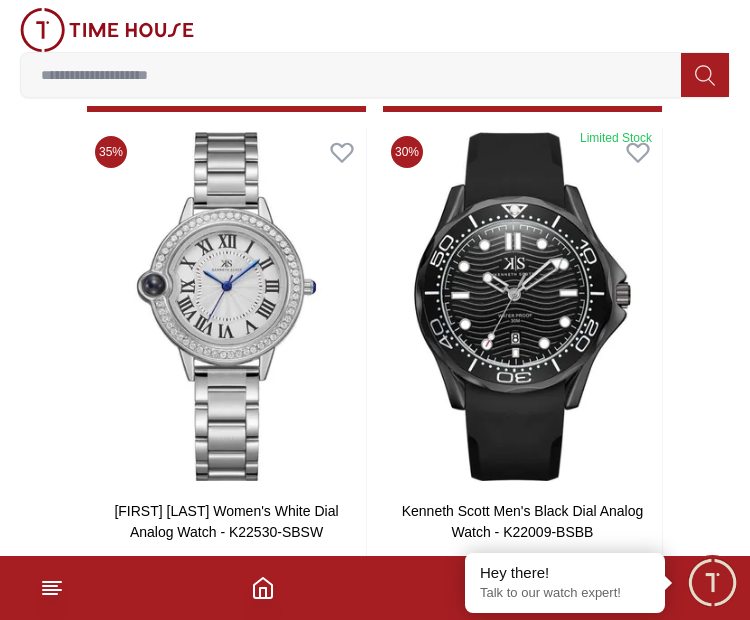 click at bounding box center [522, 306] 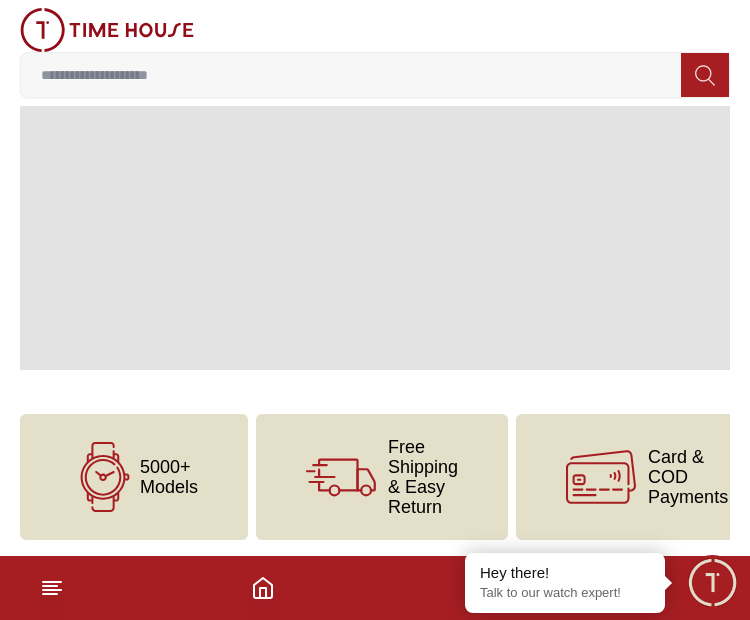 scroll, scrollTop: 0, scrollLeft: 0, axis: both 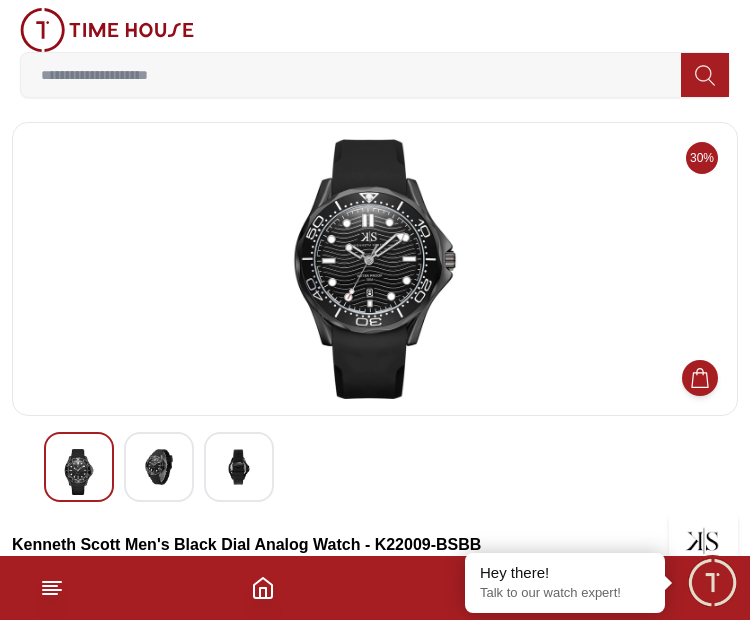 click at bounding box center (159, 467) 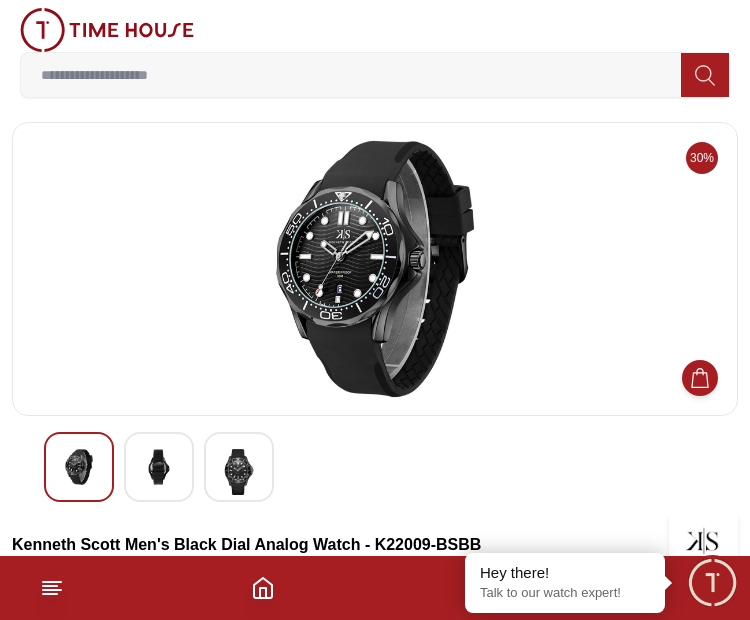 click at bounding box center [239, 472] 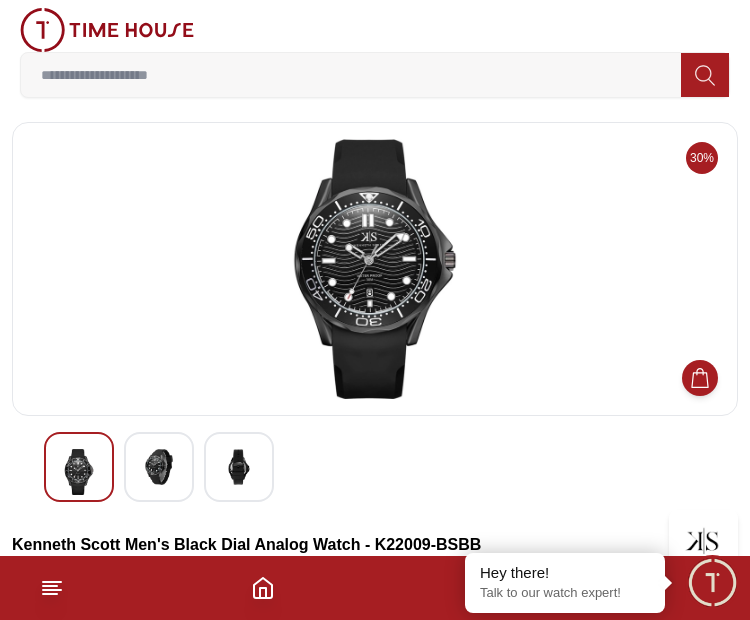 click at bounding box center (79, 472) 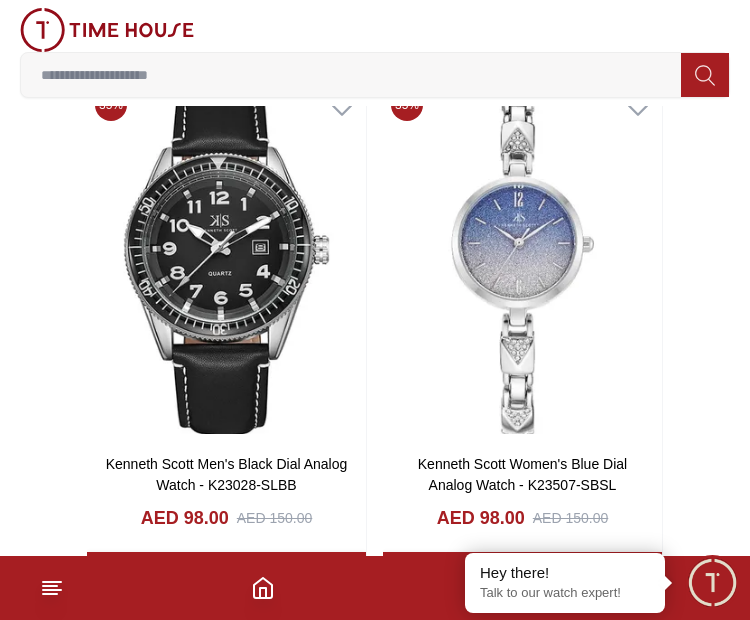 scroll, scrollTop: 3300, scrollLeft: 0, axis: vertical 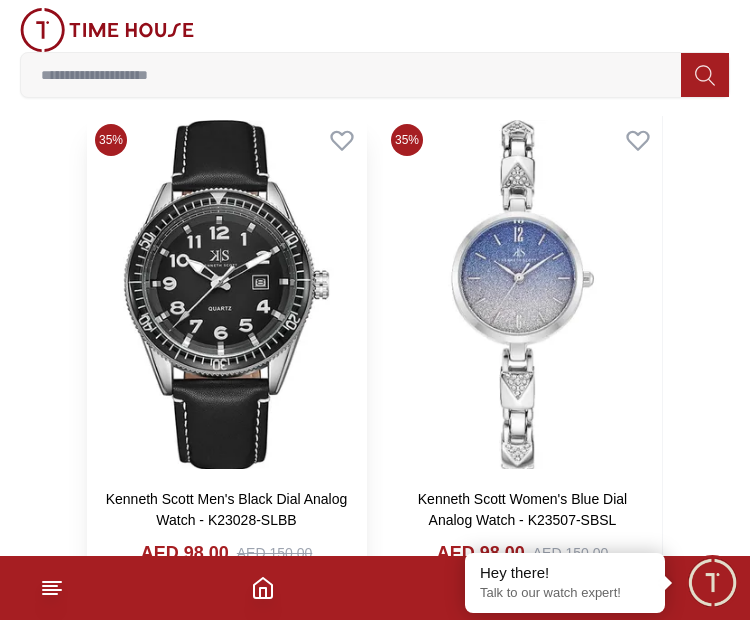 click at bounding box center (226, 294) 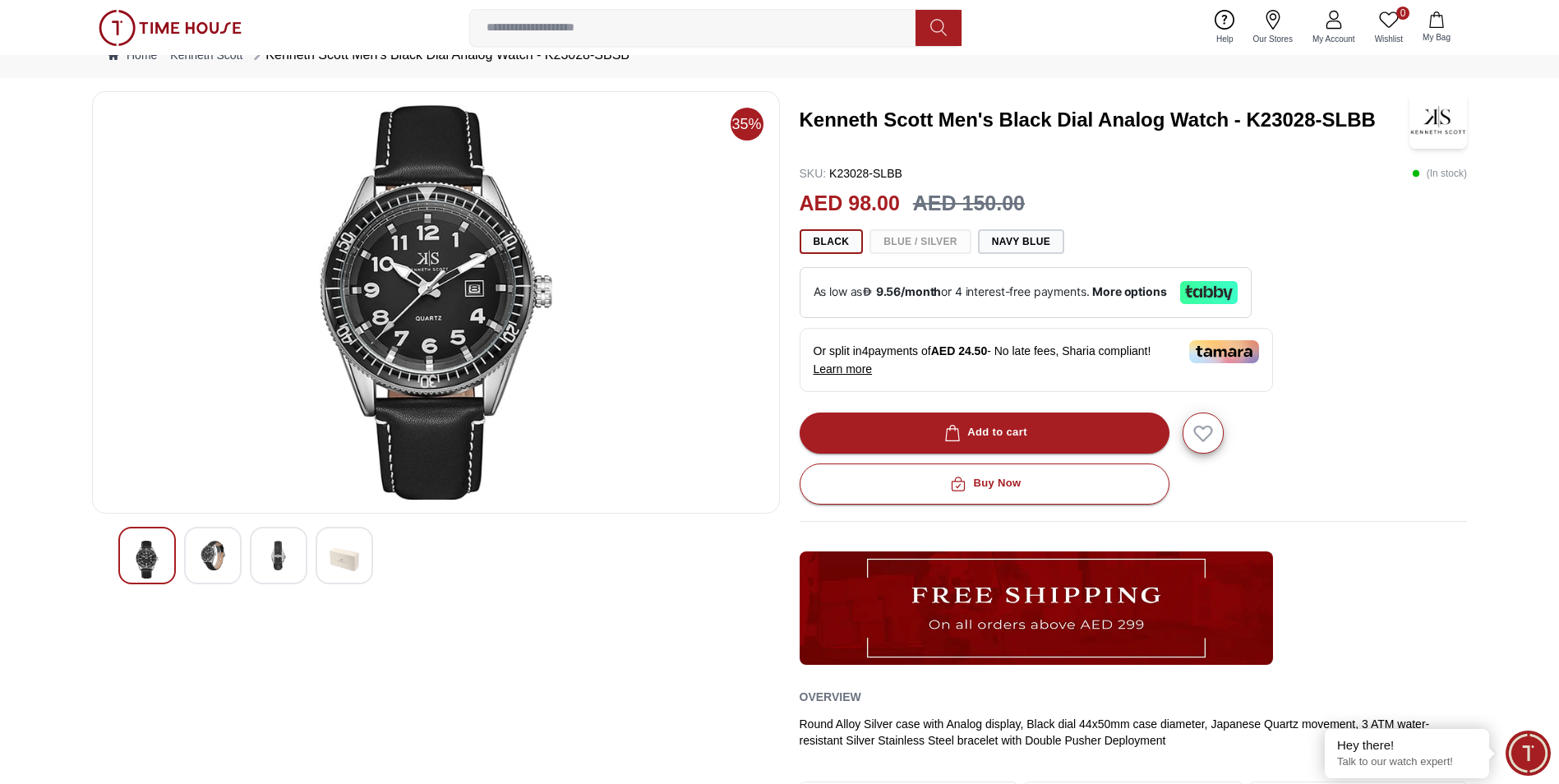 scroll, scrollTop: 82, scrollLeft: 0, axis: vertical 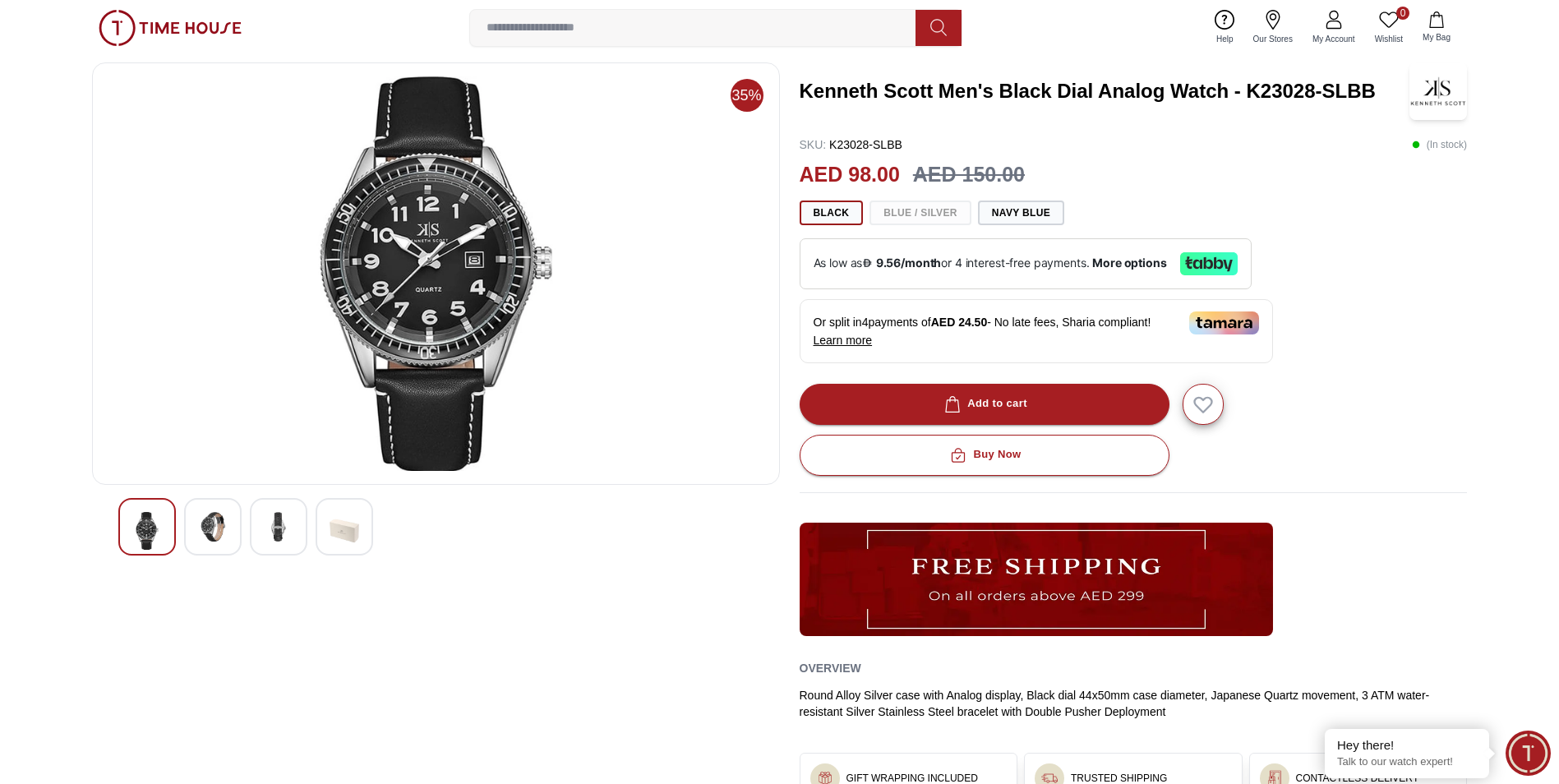 click at bounding box center [213, 527] 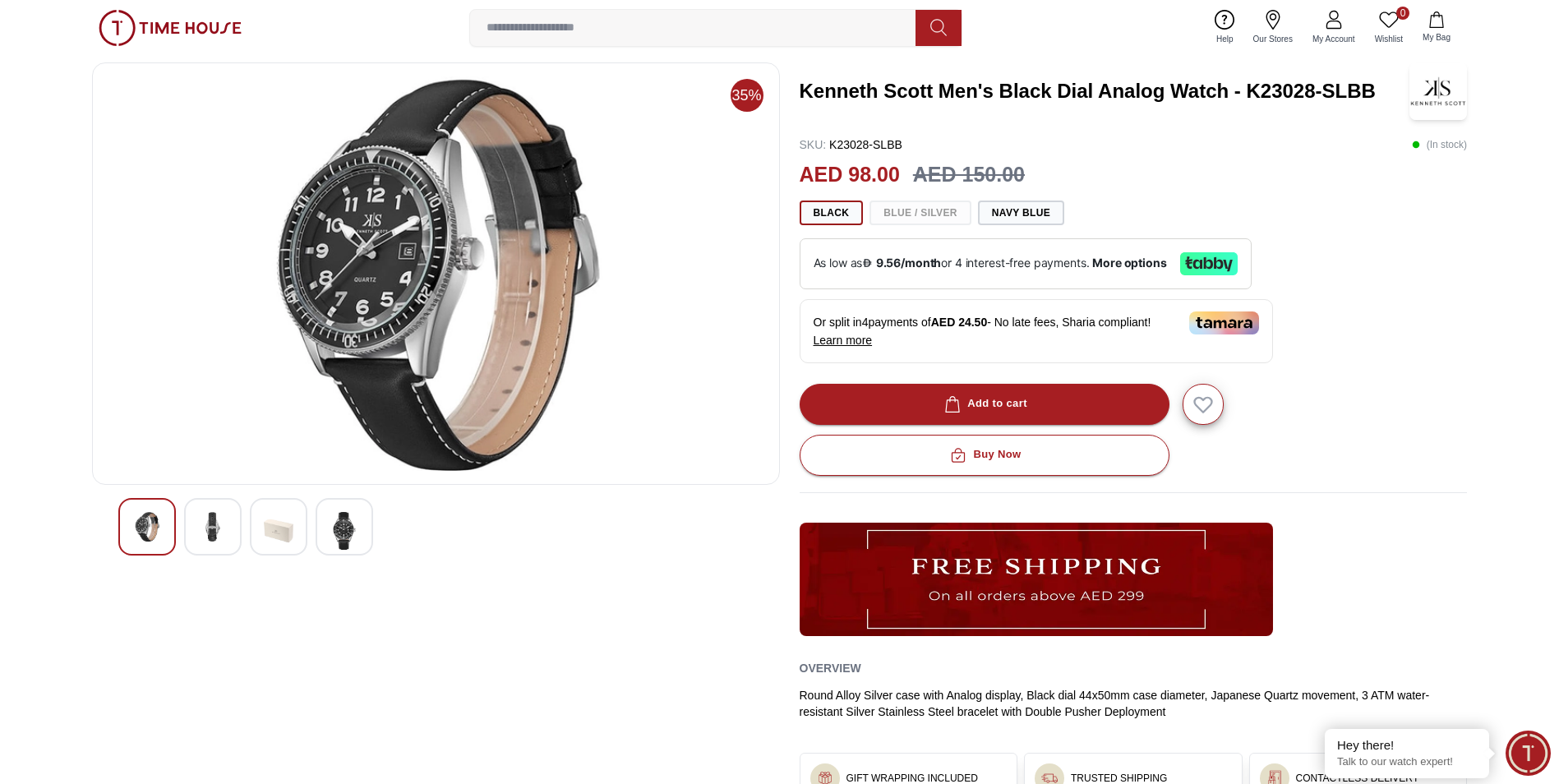 click at bounding box center [279, 531] 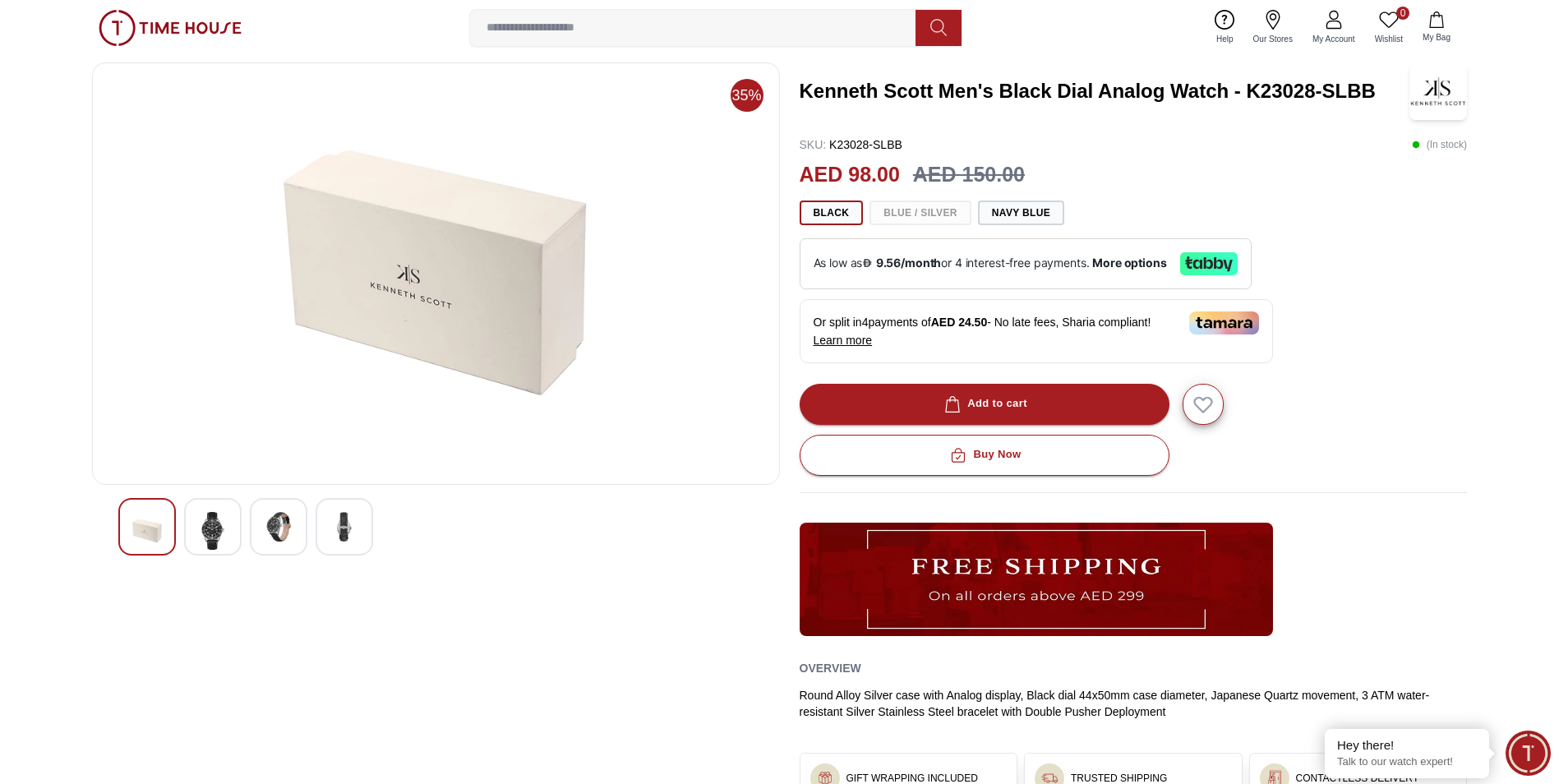 click at bounding box center (344, 527) 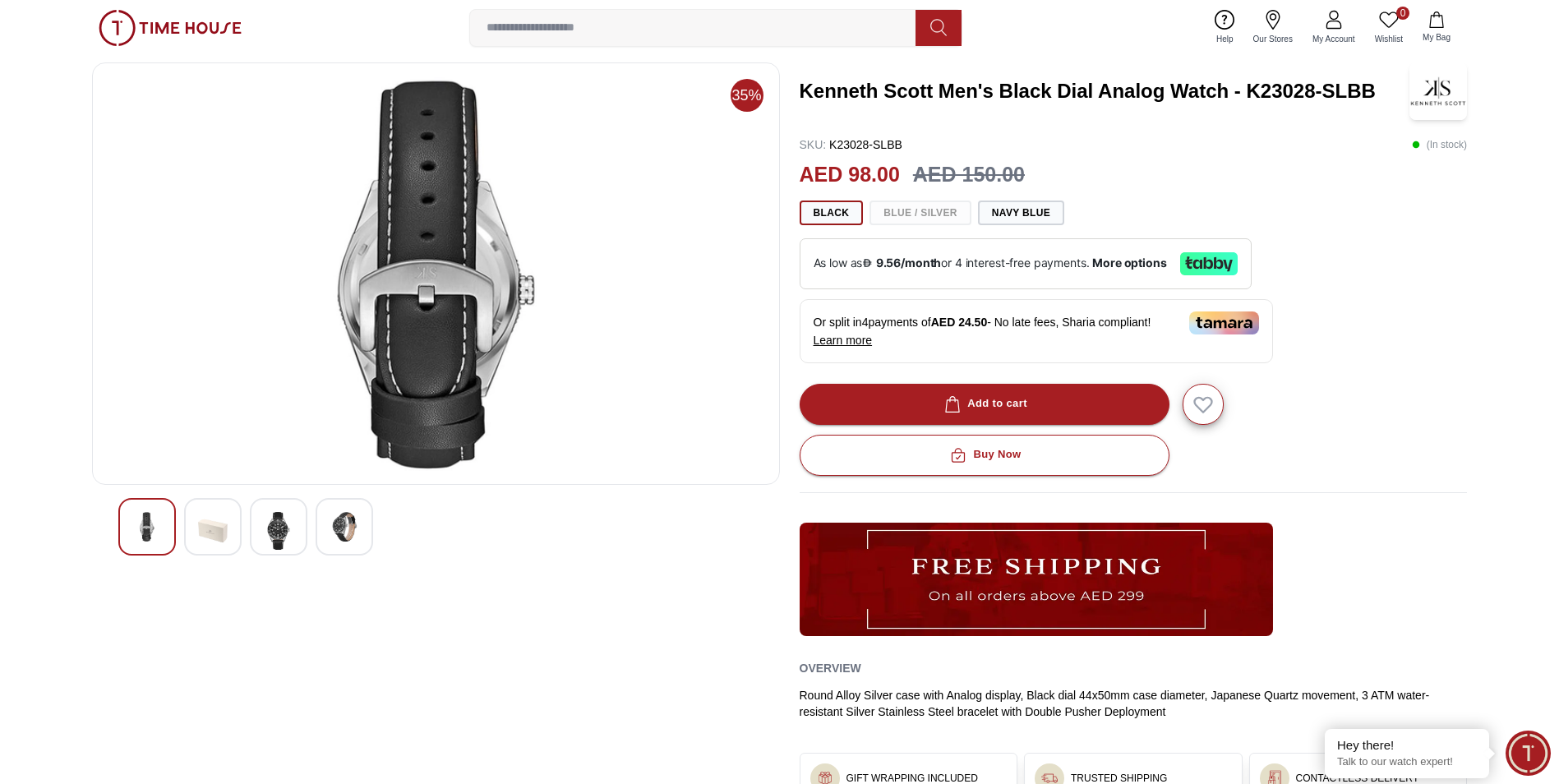 scroll, scrollTop: 0, scrollLeft: 0, axis: both 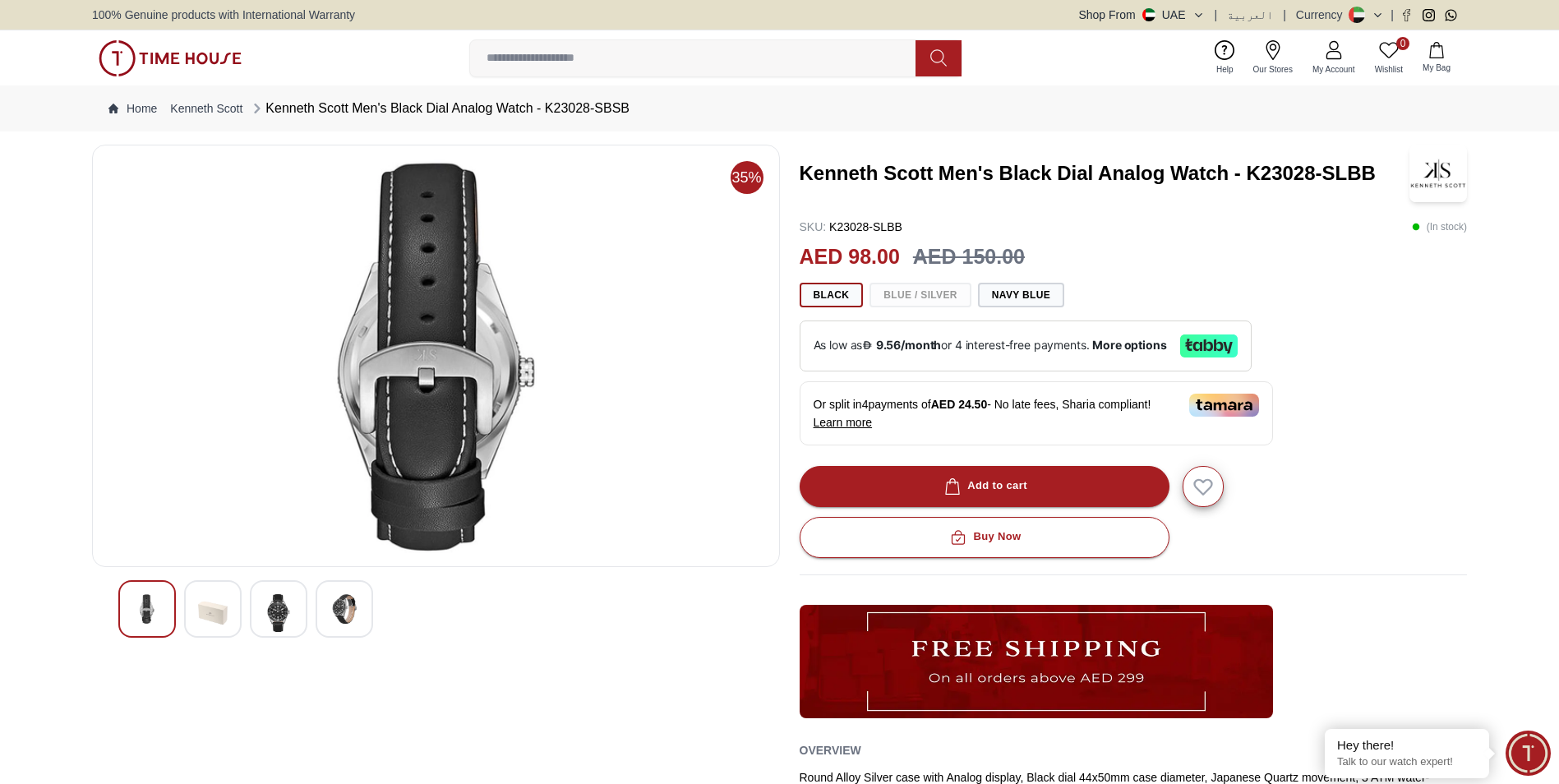 click at bounding box center (147, 609) 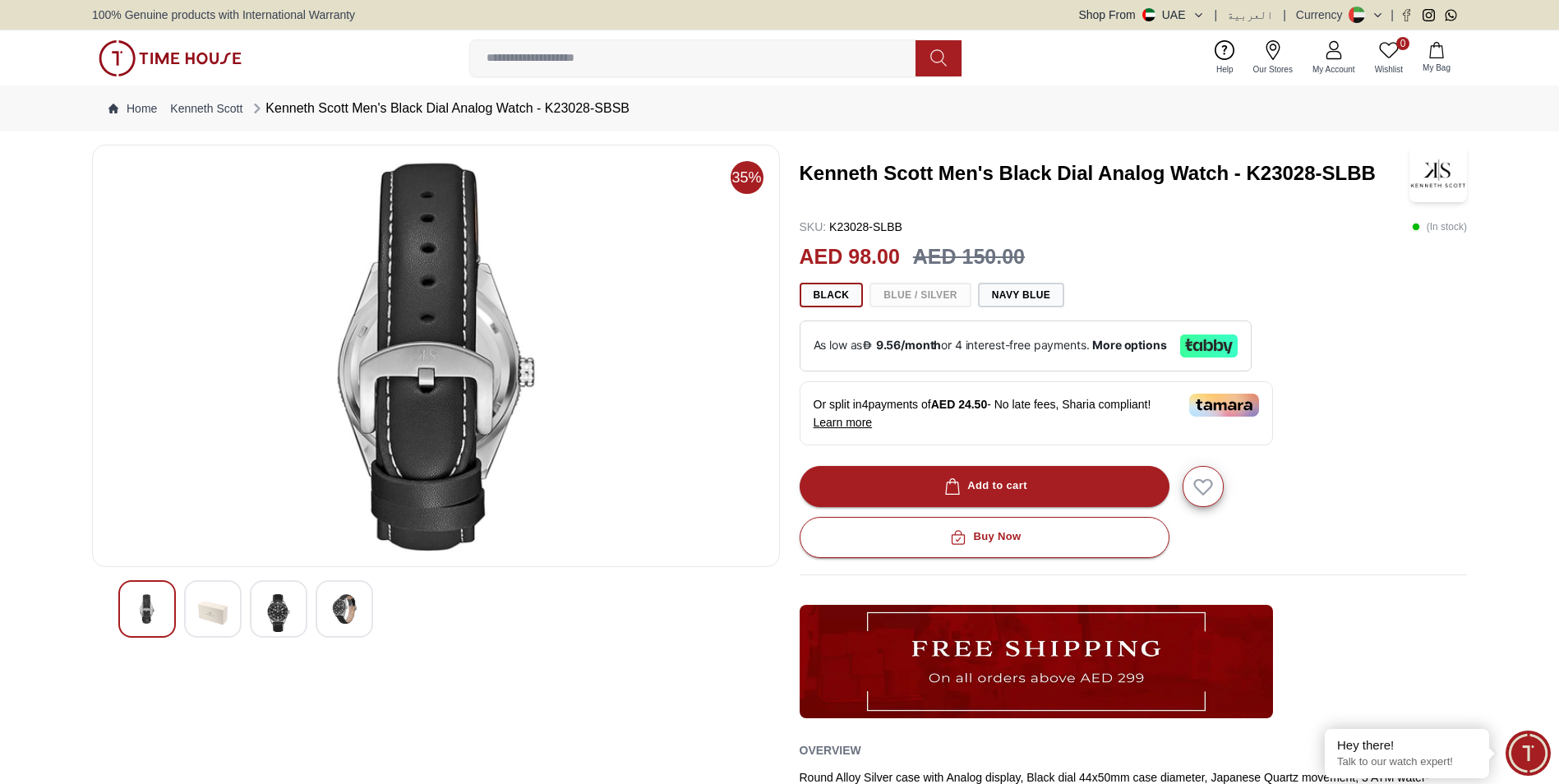 click at bounding box center (279, 613) 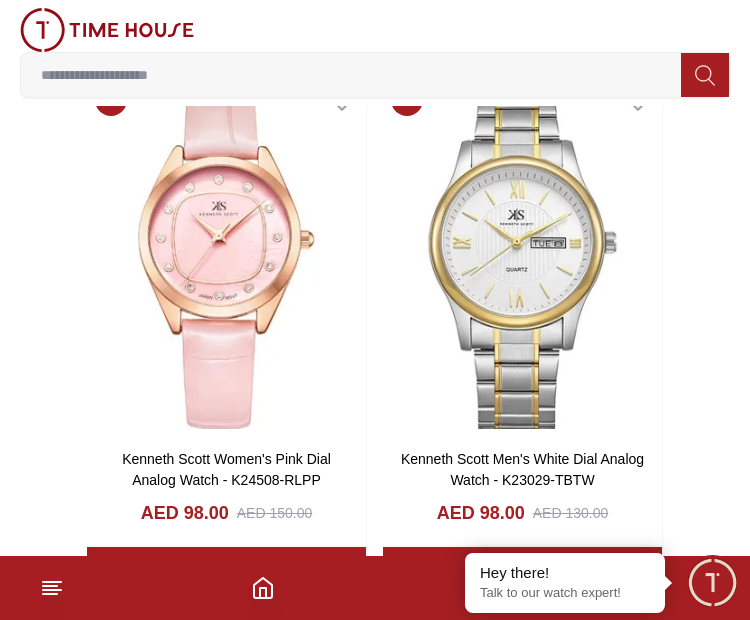 scroll, scrollTop: 4799, scrollLeft: 0, axis: vertical 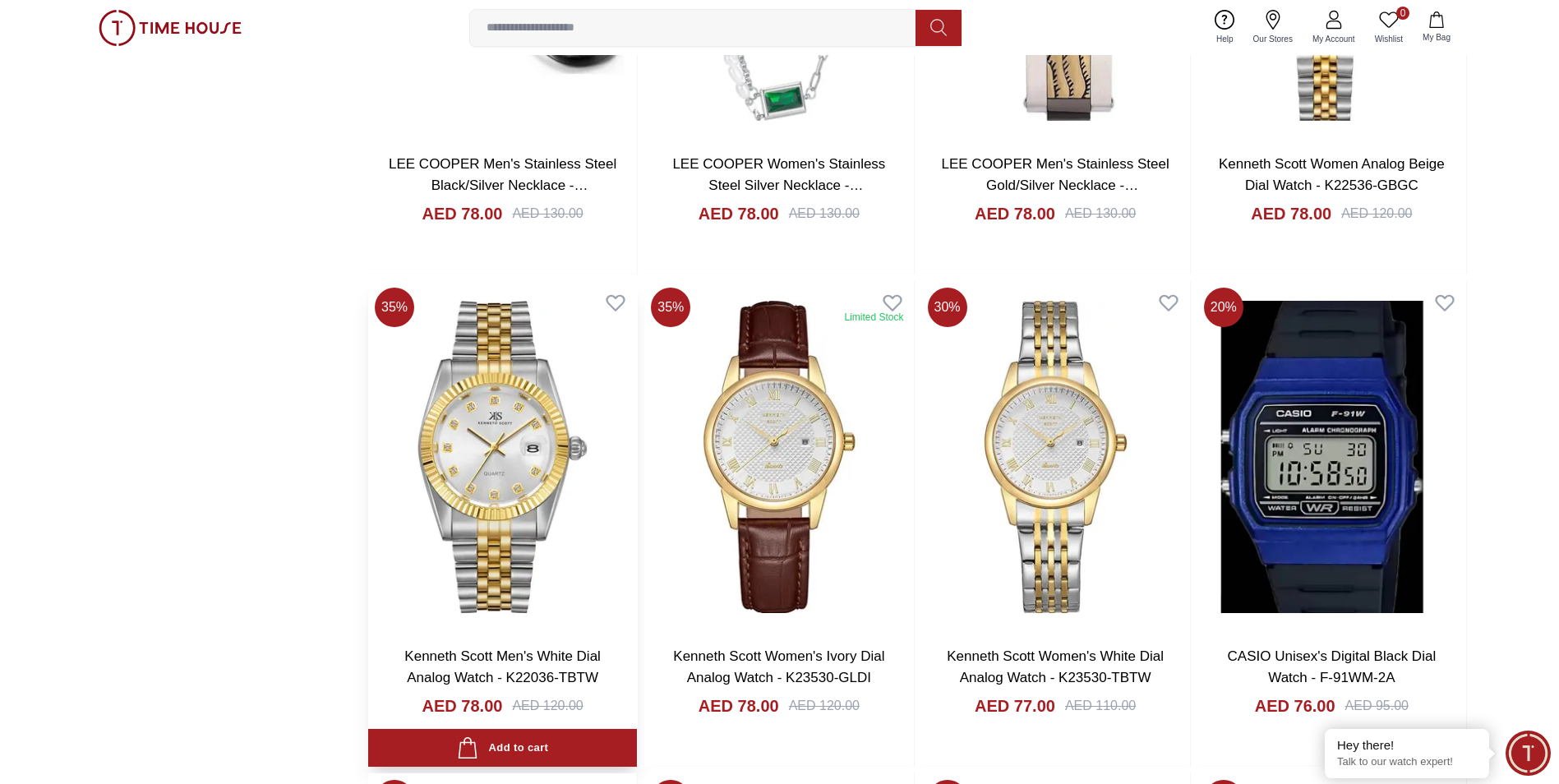 click at bounding box center (502, 457) 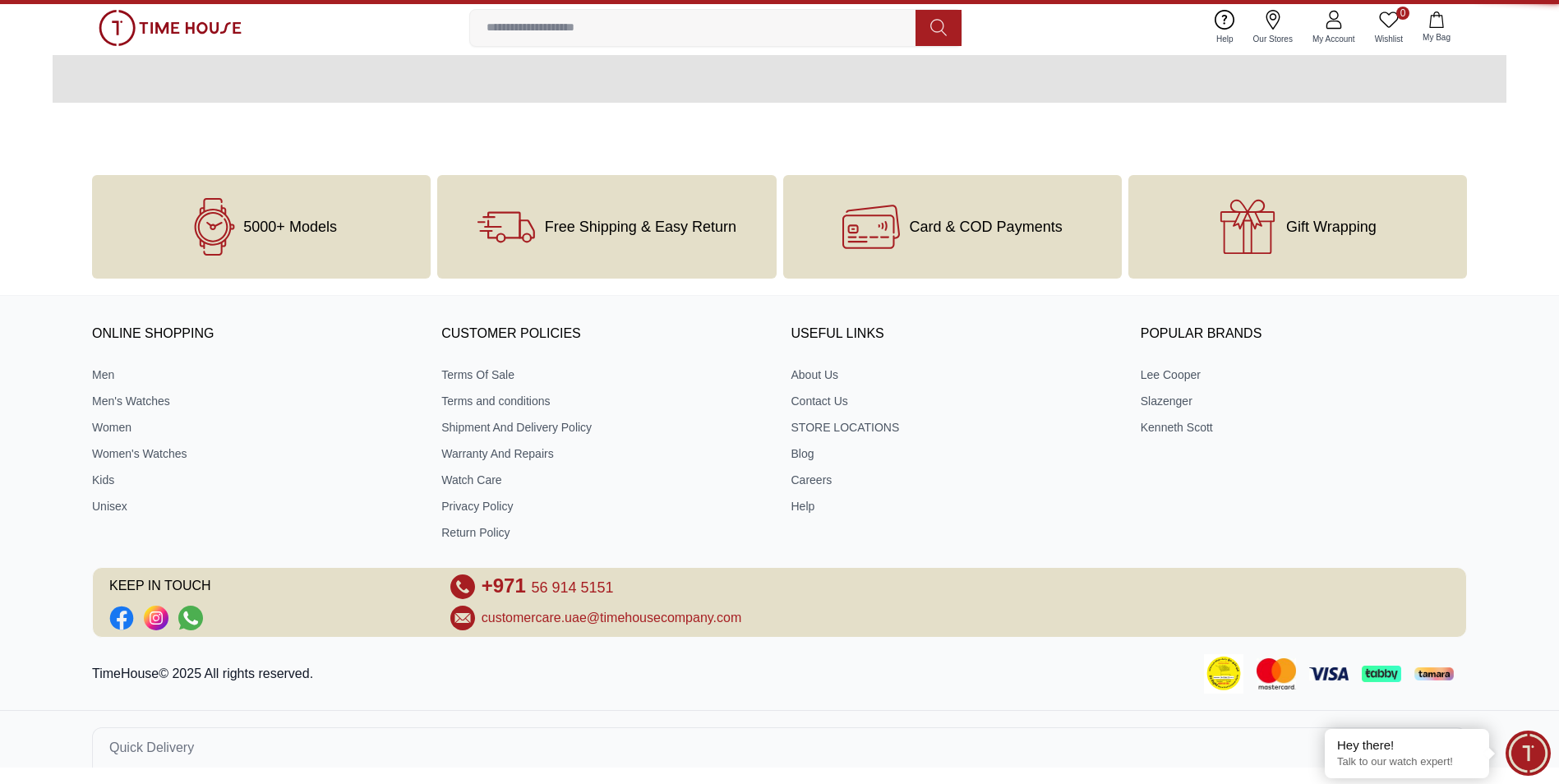 scroll, scrollTop: 0, scrollLeft: 0, axis: both 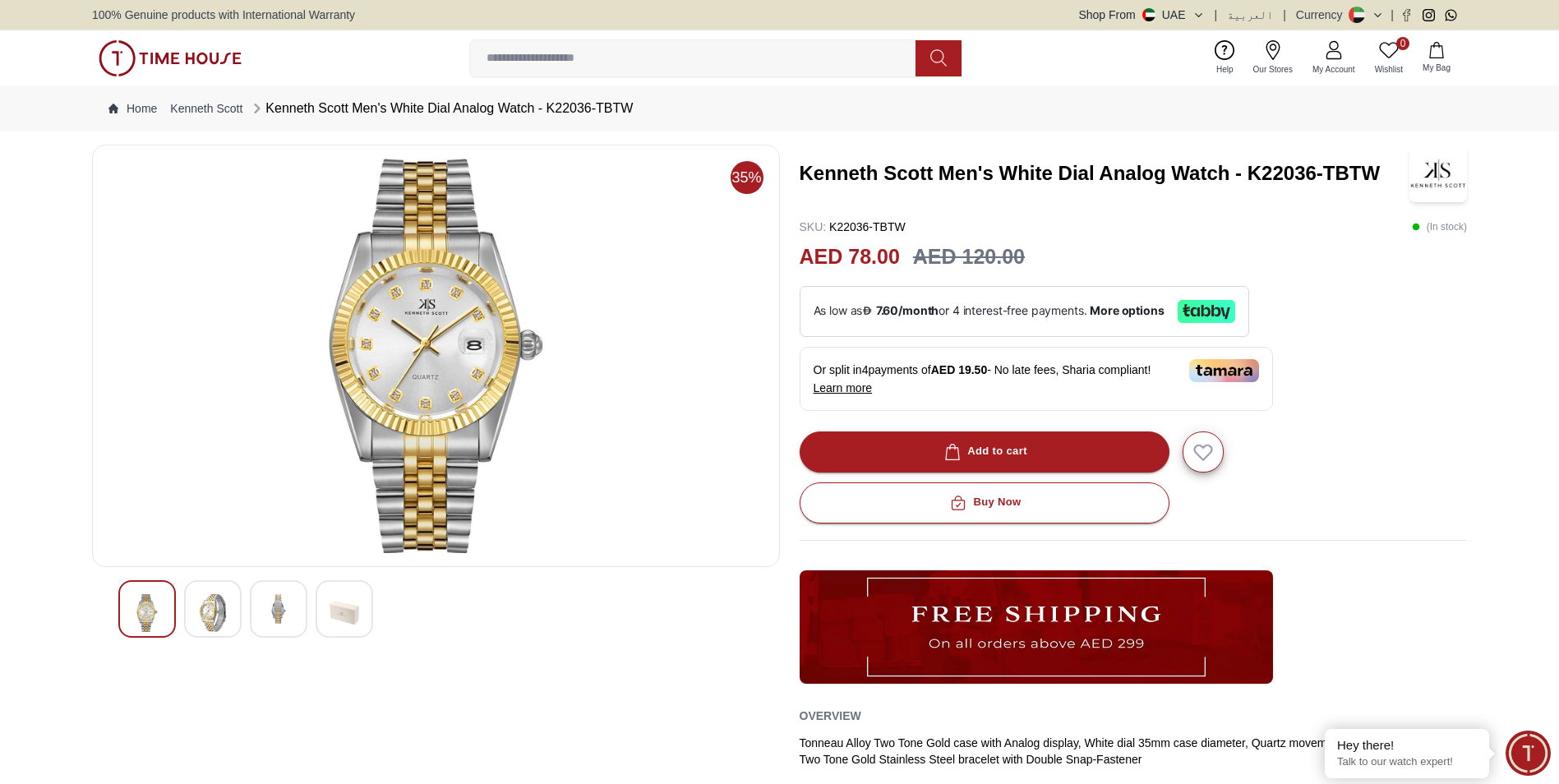 click at bounding box center [213, 613] 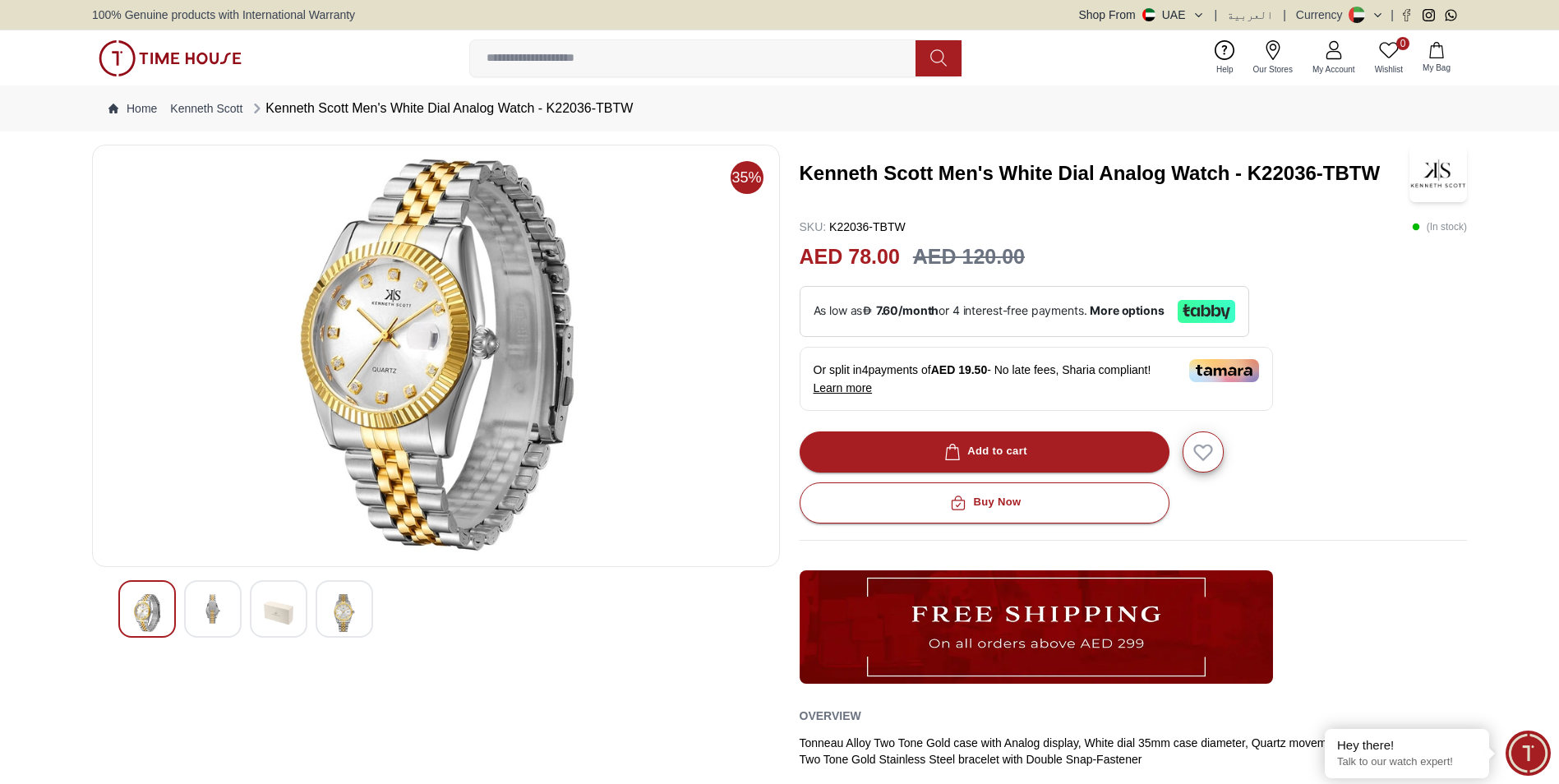 click at bounding box center [436, 609] 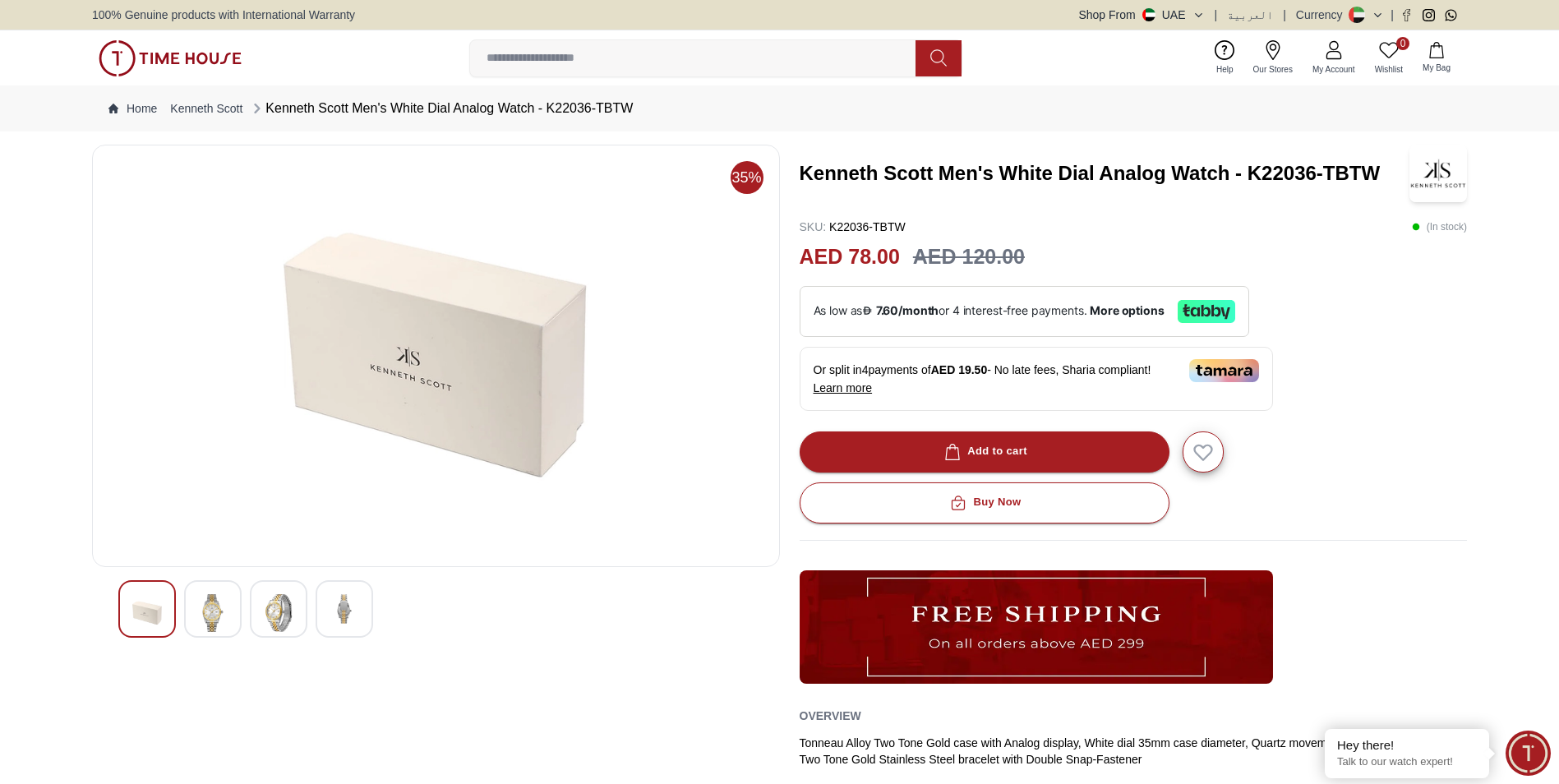 click at bounding box center (344, 609) 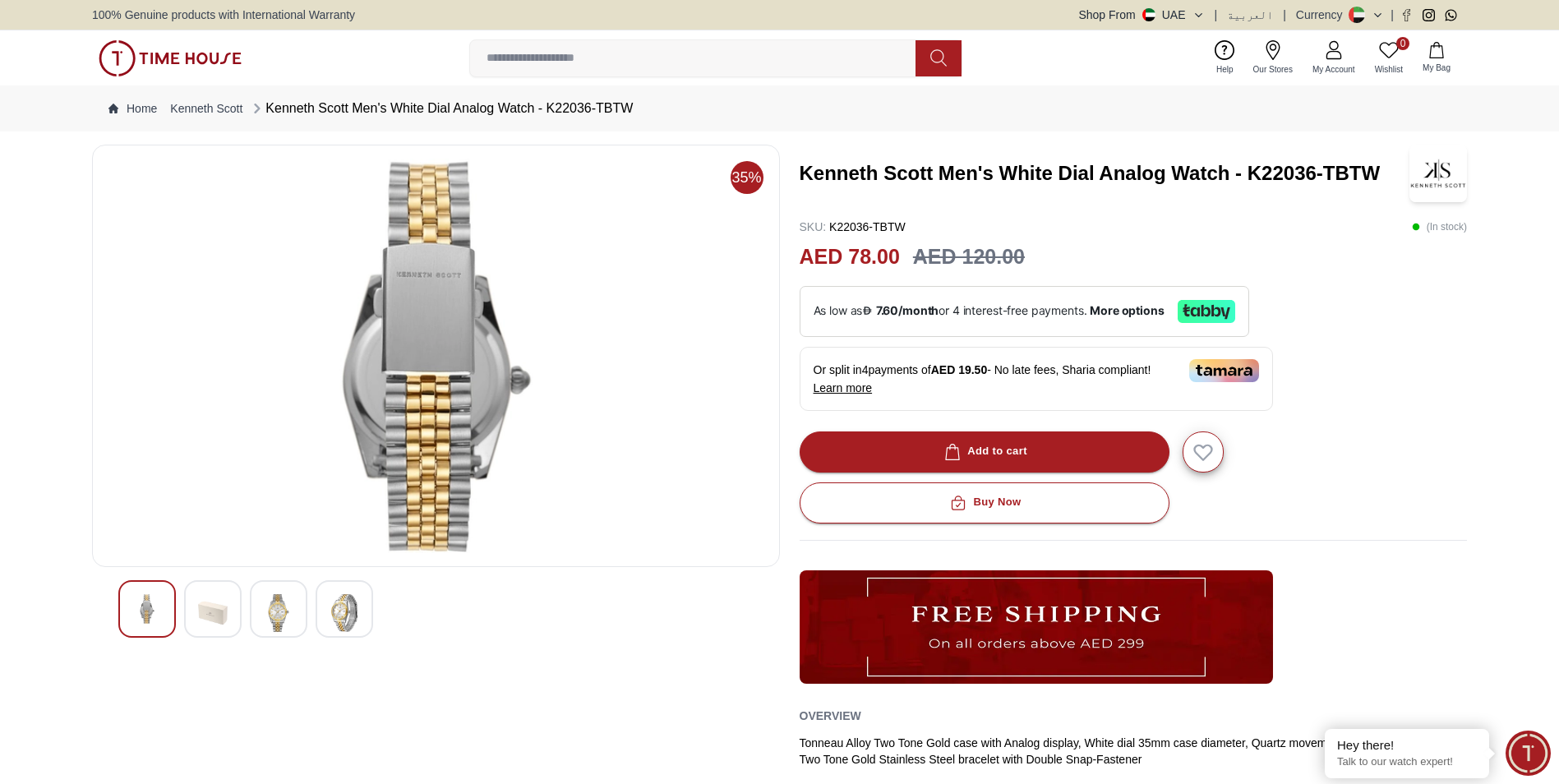 click at bounding box center [436, 609] 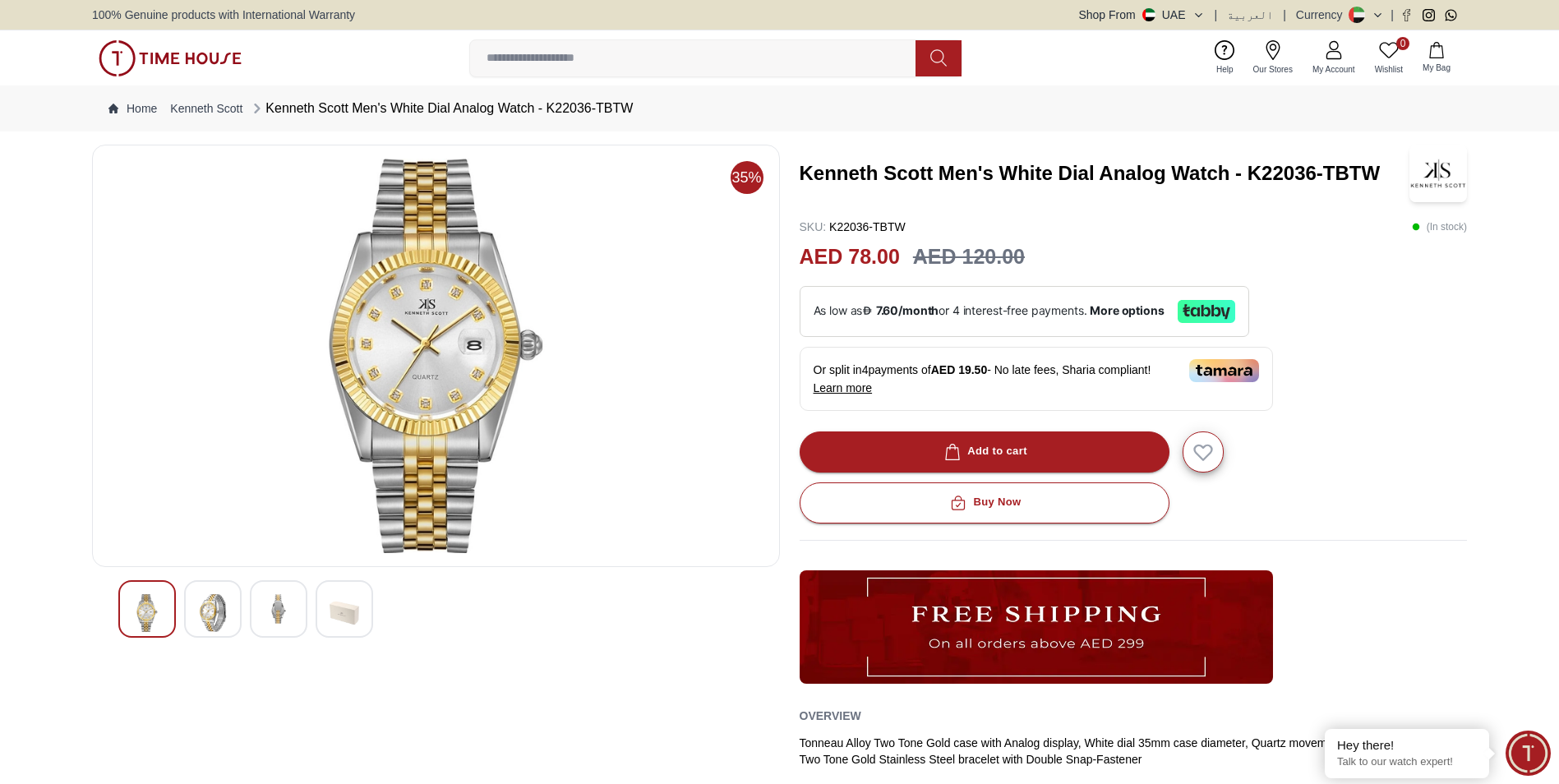 click at bounding box center [436, 609] 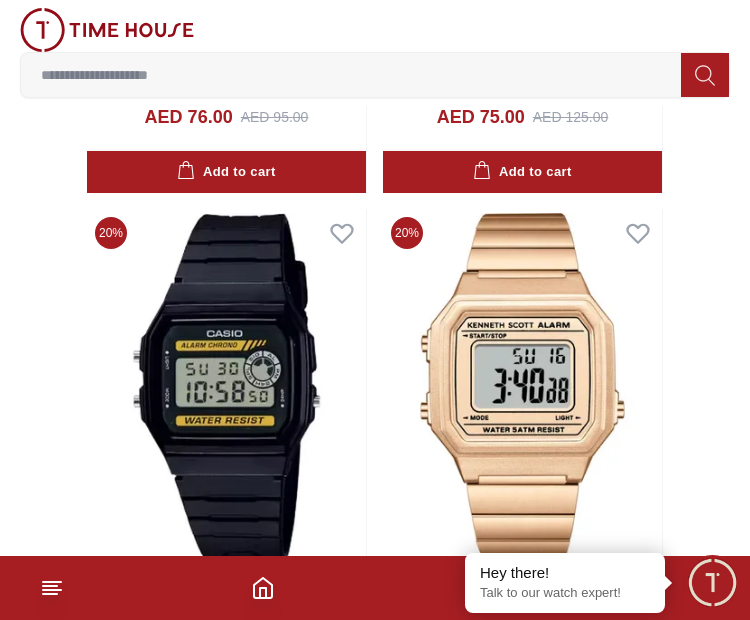 scroll, scrollTop: 21098, scrollLeft: 0, axis: vertical 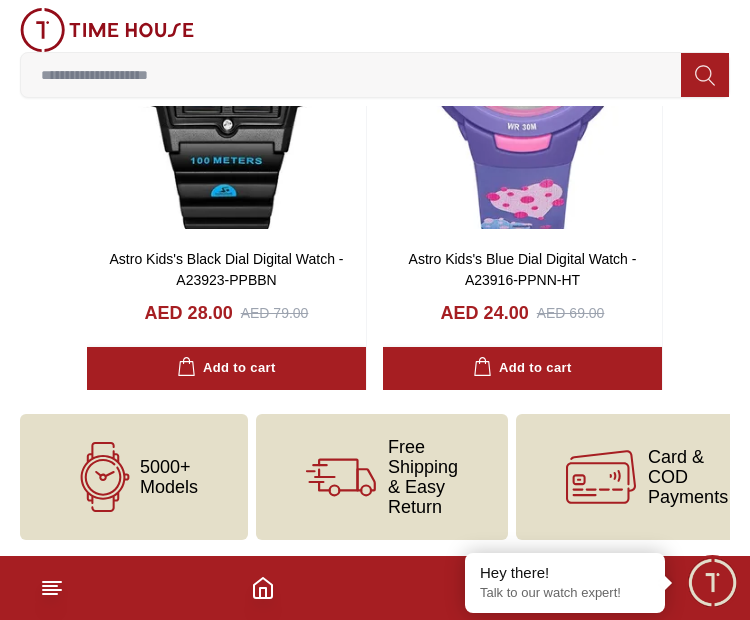 click at bounding box center [107, 30] 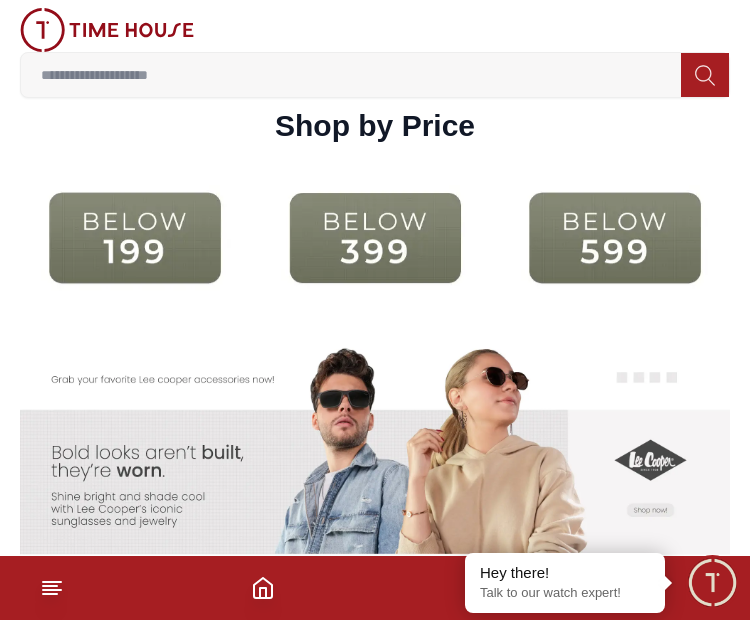 scroll, scrollTop: 4100, scrollLeft: 0, axis: vertical 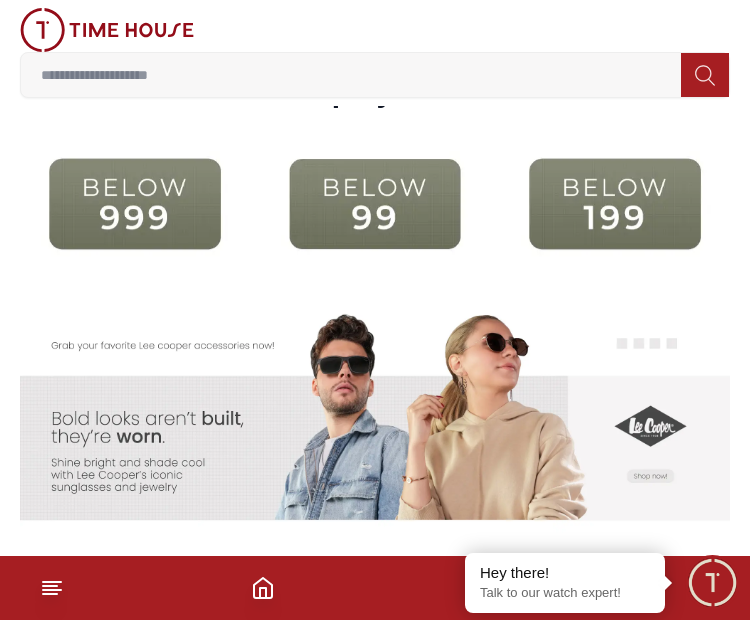 click at bounding box center [375, 204] 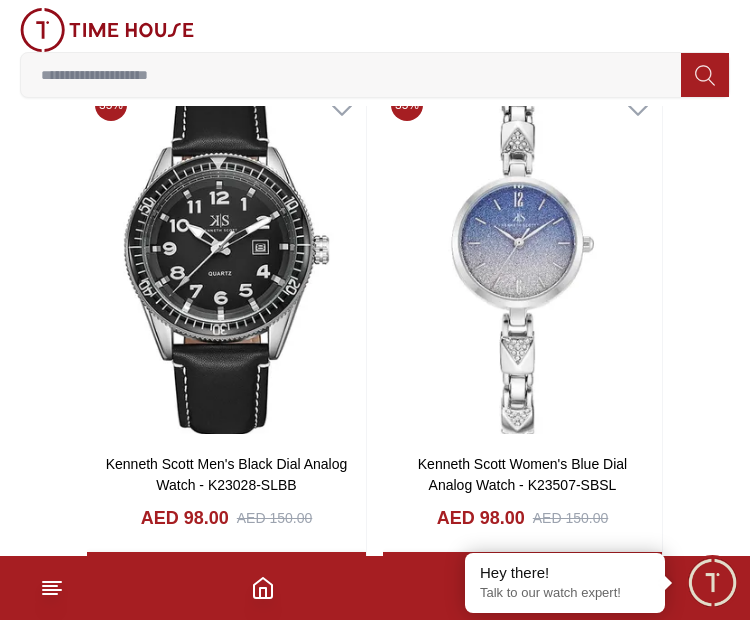 scroll, scrollTop: 3300, scrollLeft: 0, axis: vertical 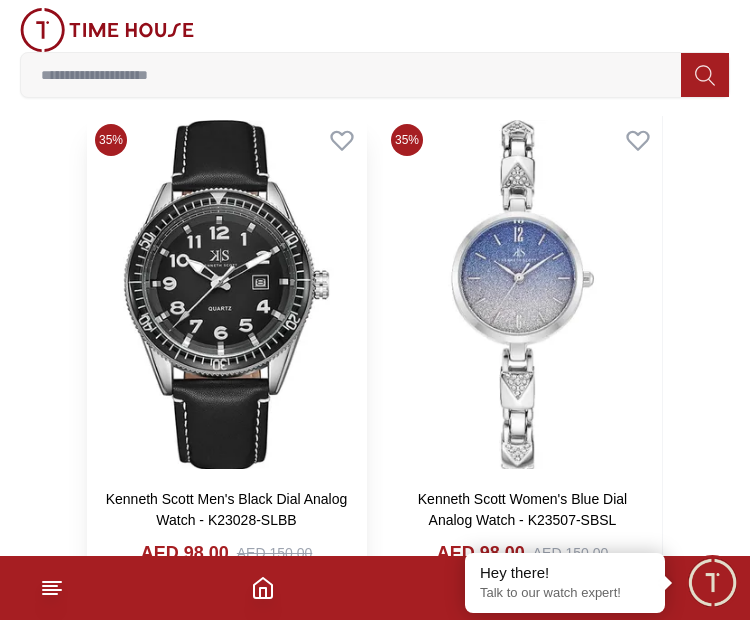 click at bounding box center (226, 294) 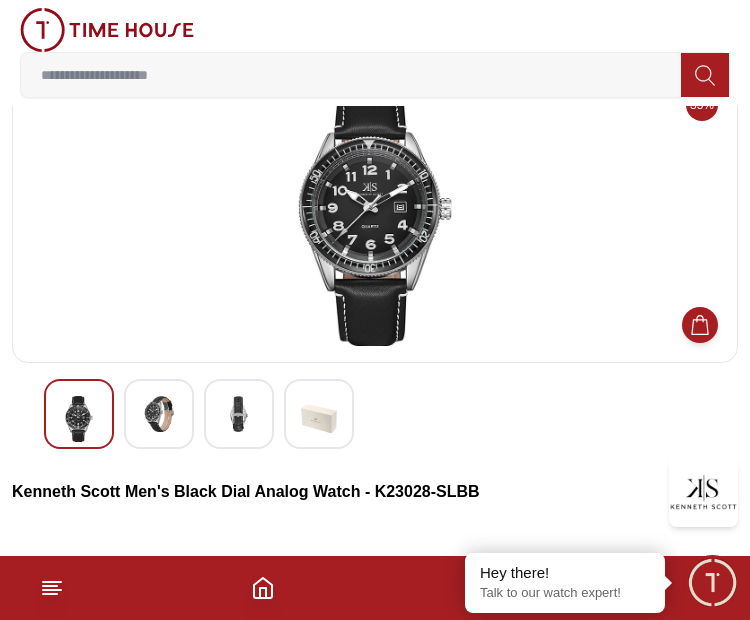 scroll, scrollTop: 200, scrollLeft: 0, axis: vertical 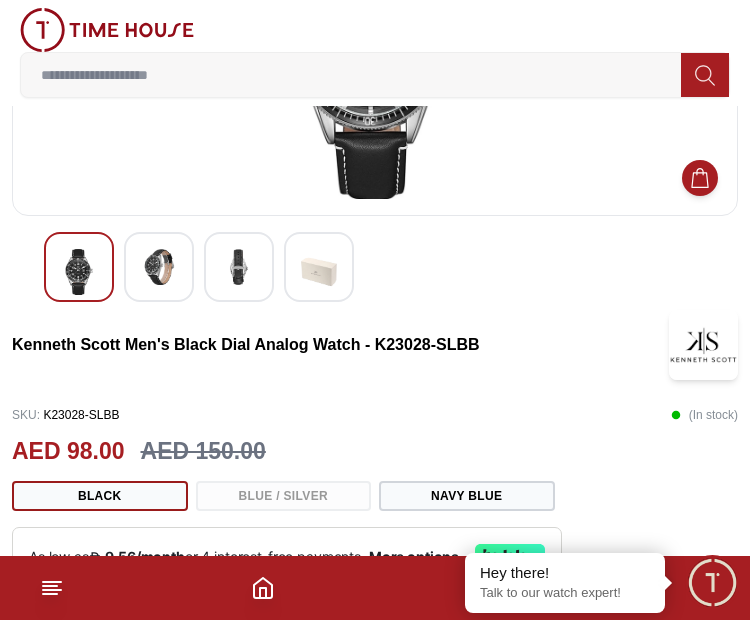 click at bounding box center (239, 267) 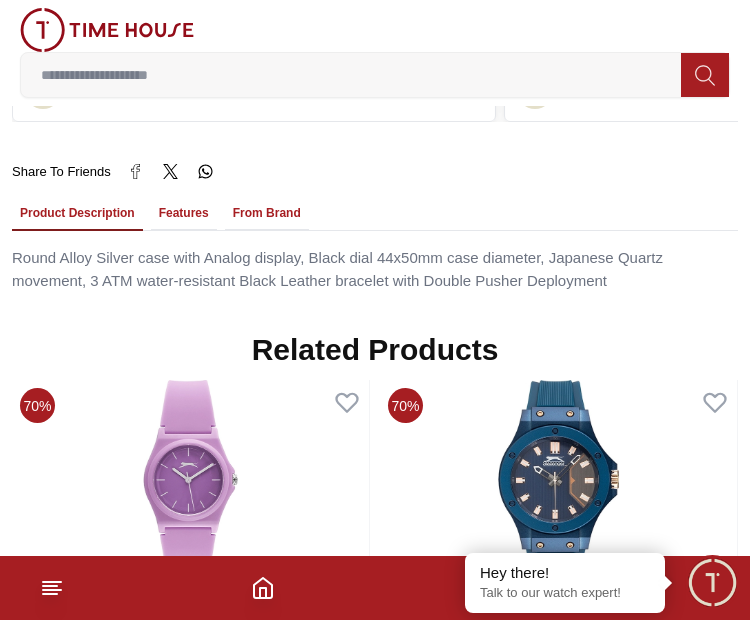 scroll, scrollTop: 1300, scrollLeft: 0, axis: vertical 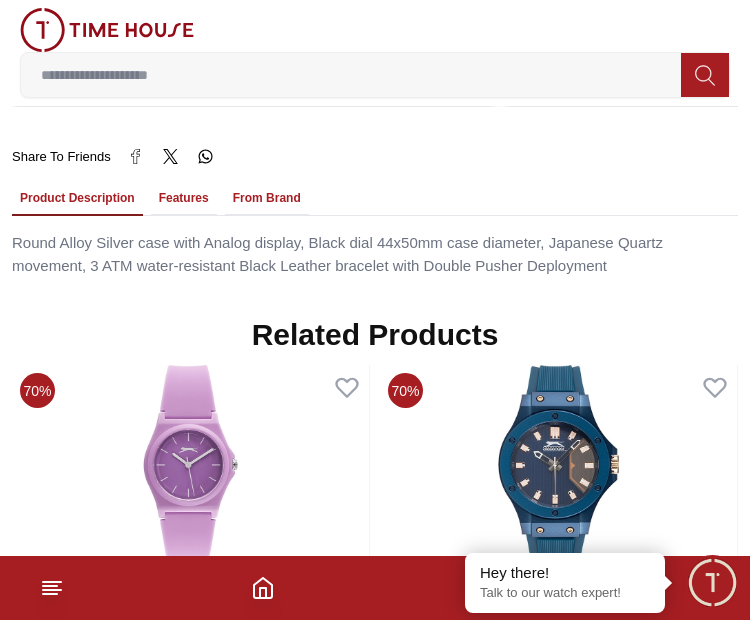 click on "Features" at bounding box center (184, 199) 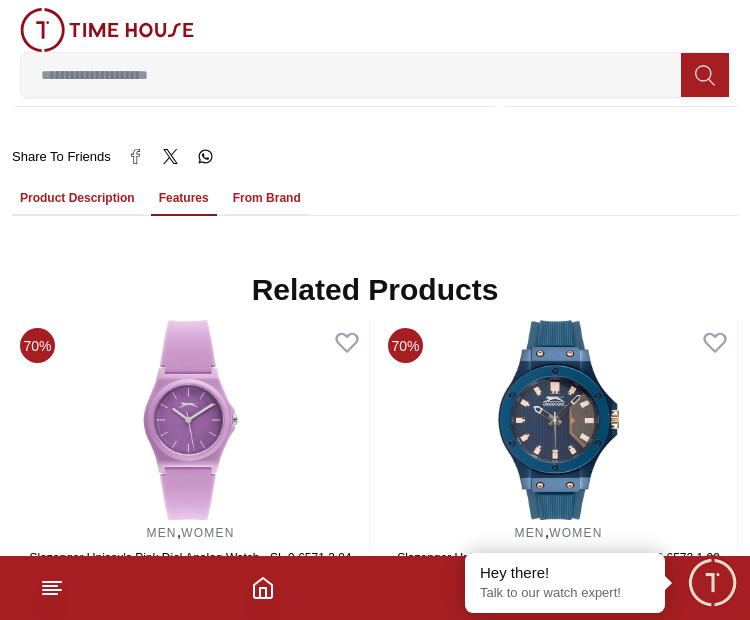click on "From Brand" at bounding box center (267, 199) 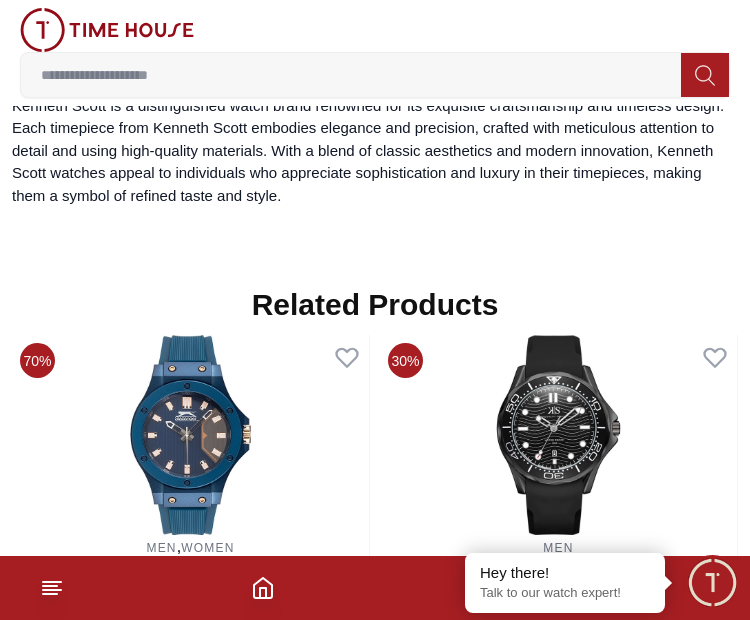 scroll, scrollTop: 1800, scrollLeft: 0, axis: vertical 